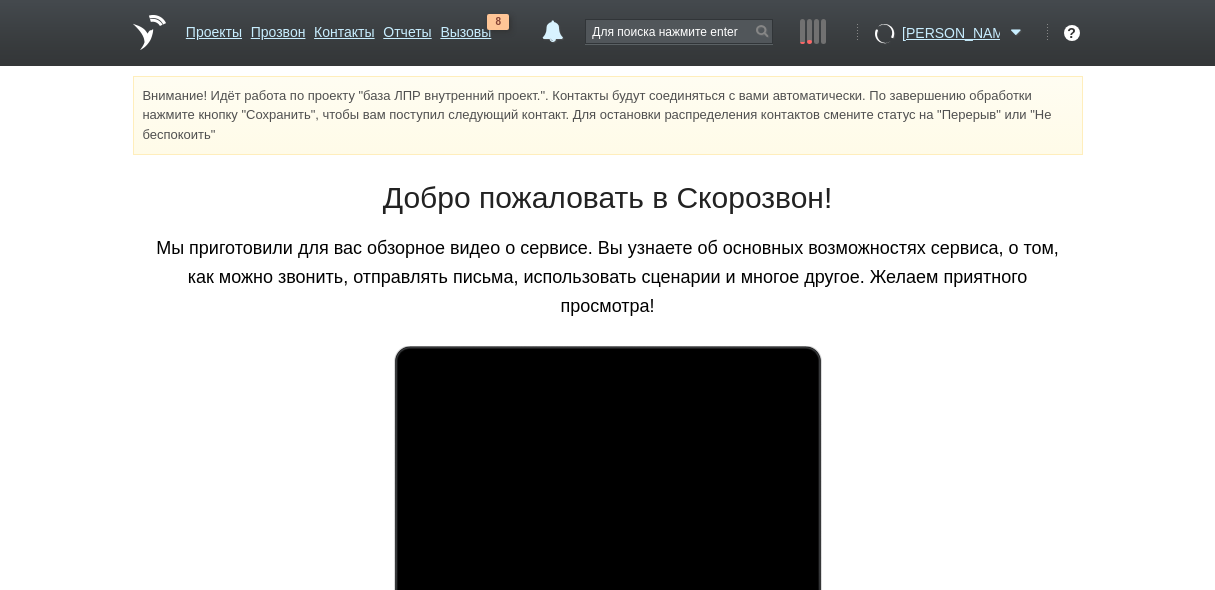 scroll, scrollTop: 0, scrollLeft: 0, axis: both 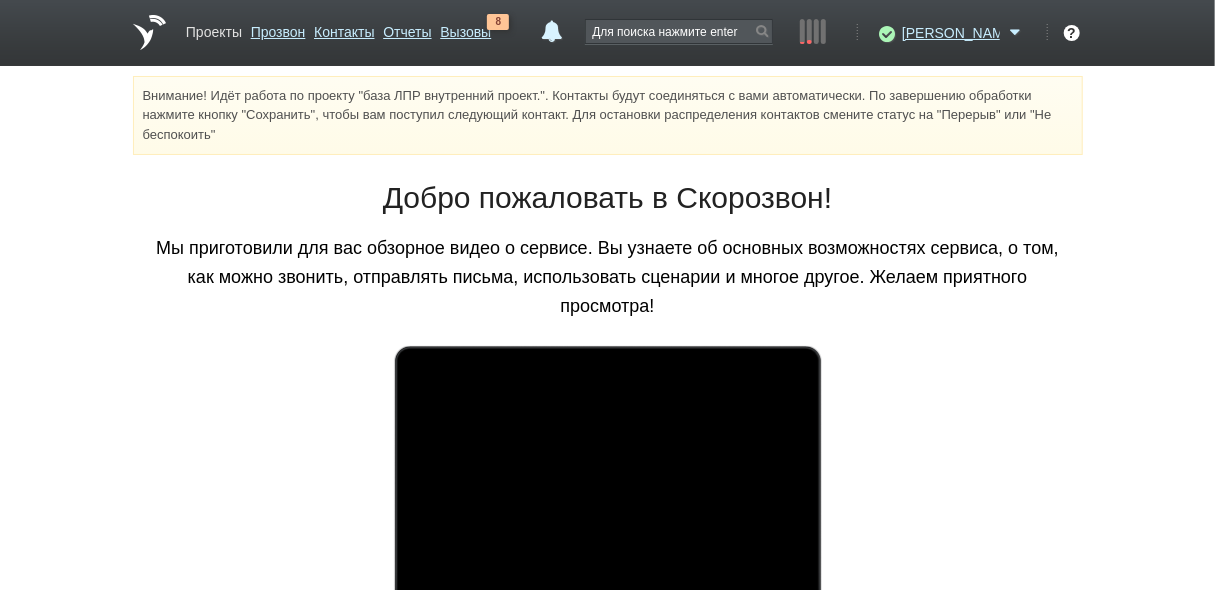 click on "Проекты" at bounding box center (214, 28) 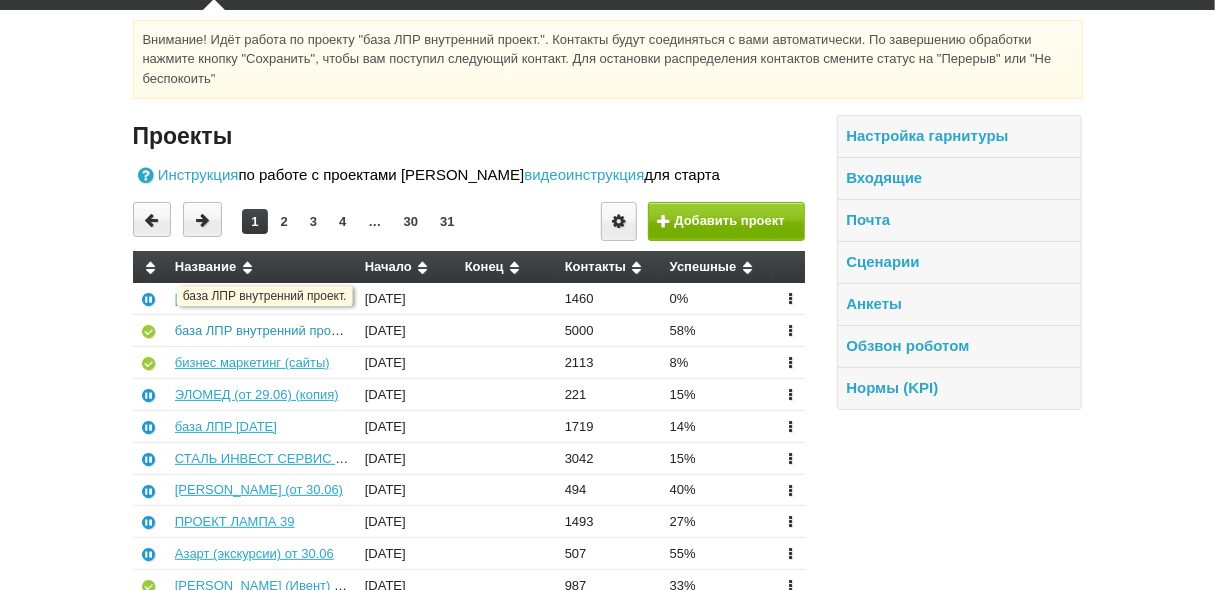 scroll, scrollTop: 160, scrollLeft: 0, axis: vertical 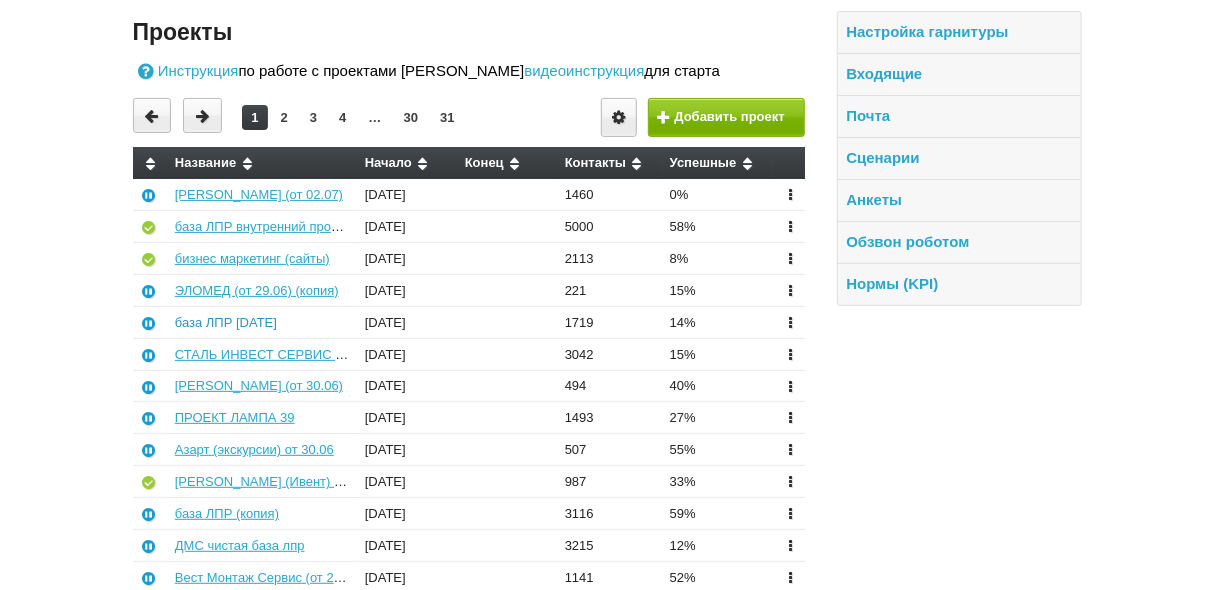 click on "база ЛПР  [DATE]" at bounding box center [226, 322] 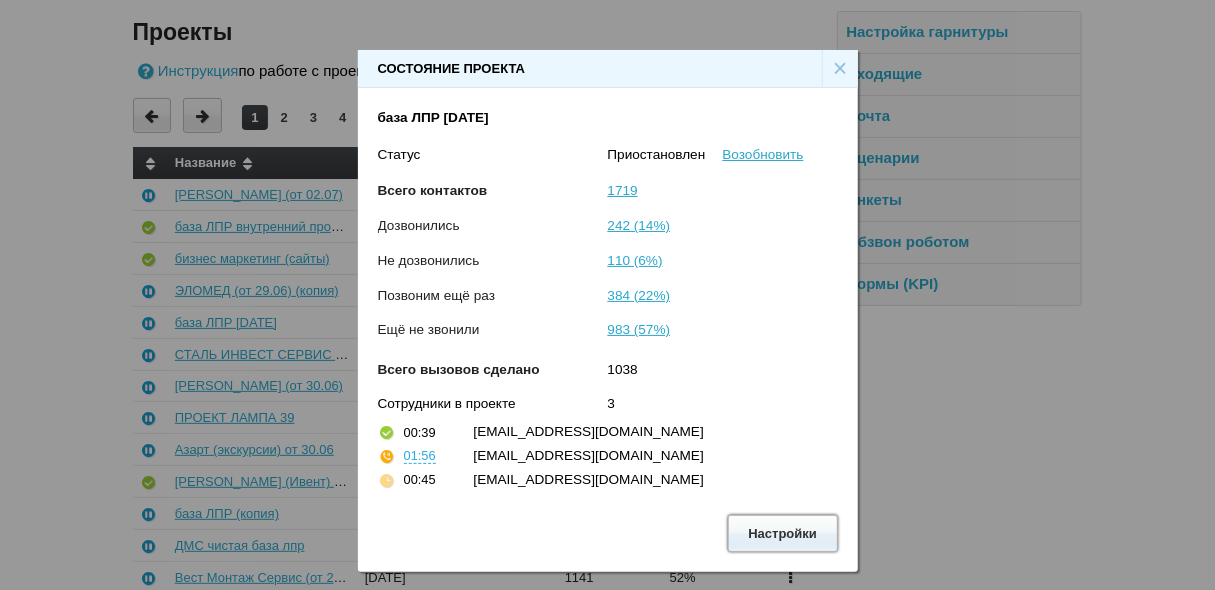 drag, startPoint x: 768, startPoint y: 521, endPoint x: 773, endPoint y: 537, distance: 16.763054 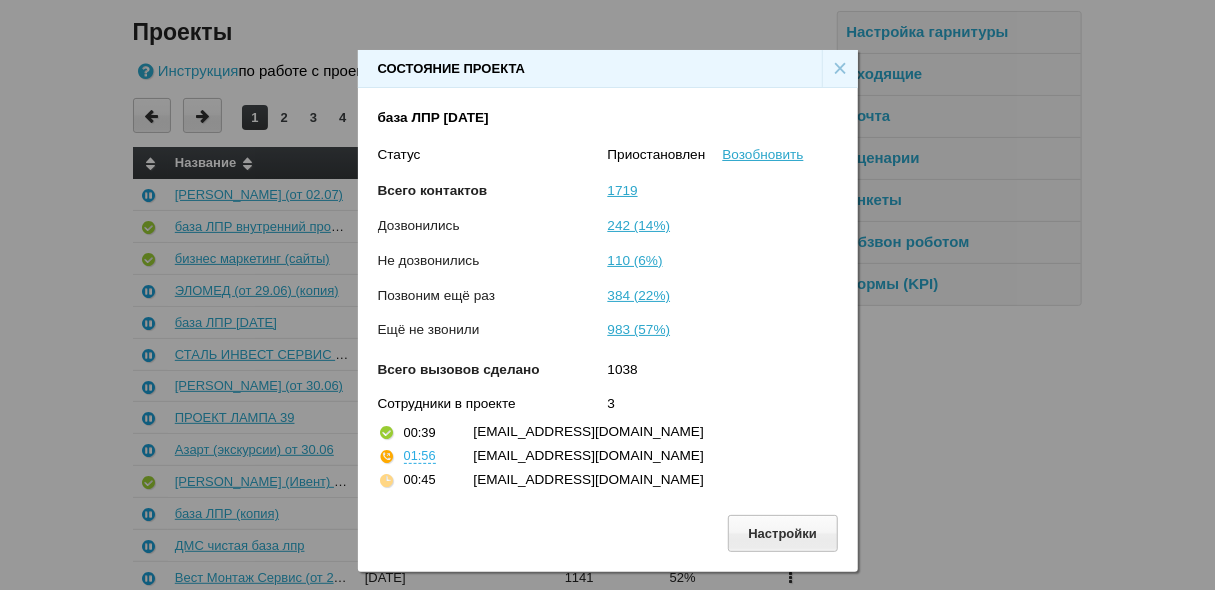 scroll, scrollTop: 0, scrollLeft: 0, axis: both 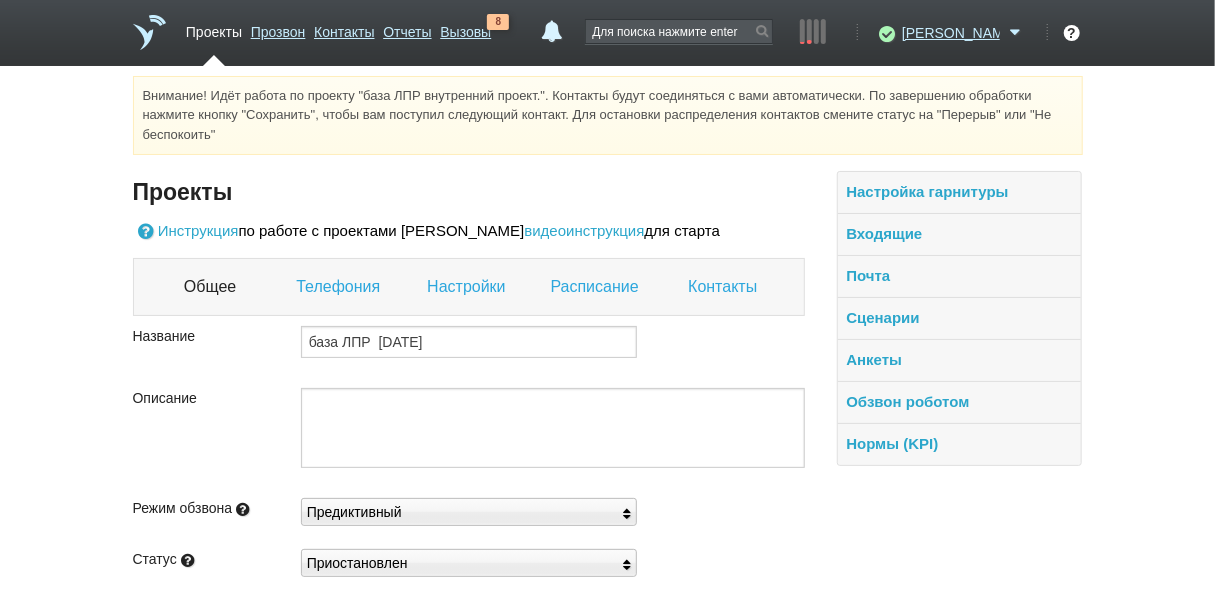 click on "Настройки" at bounding box center [468, 287] 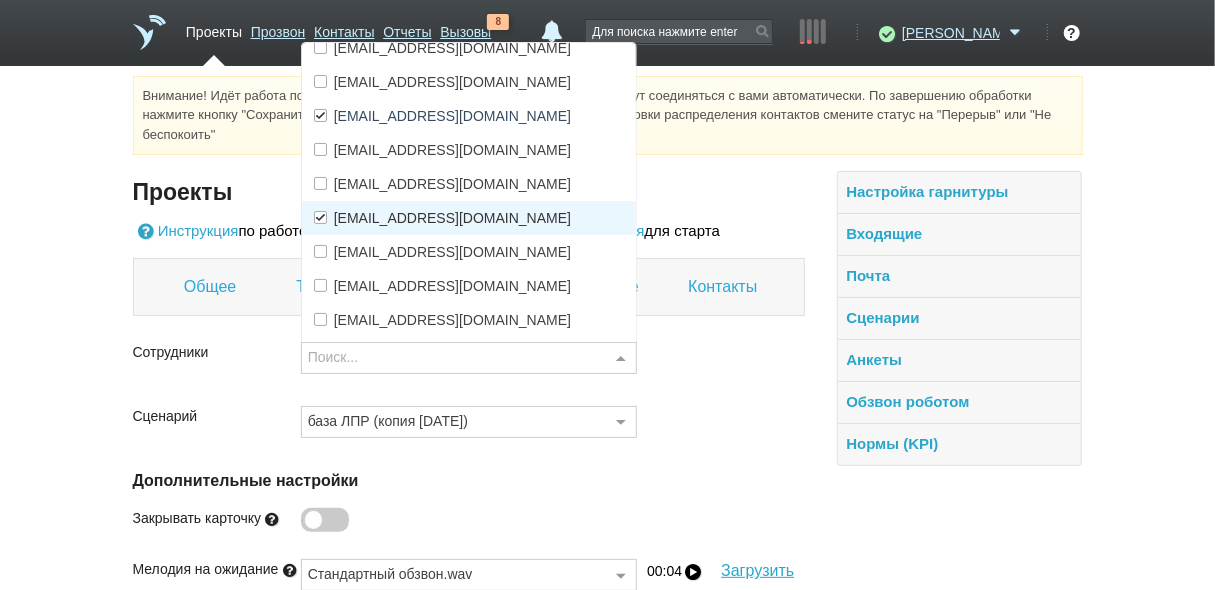 scroll, scrollTop: 160, scrollLeft: 0, axis: vertical 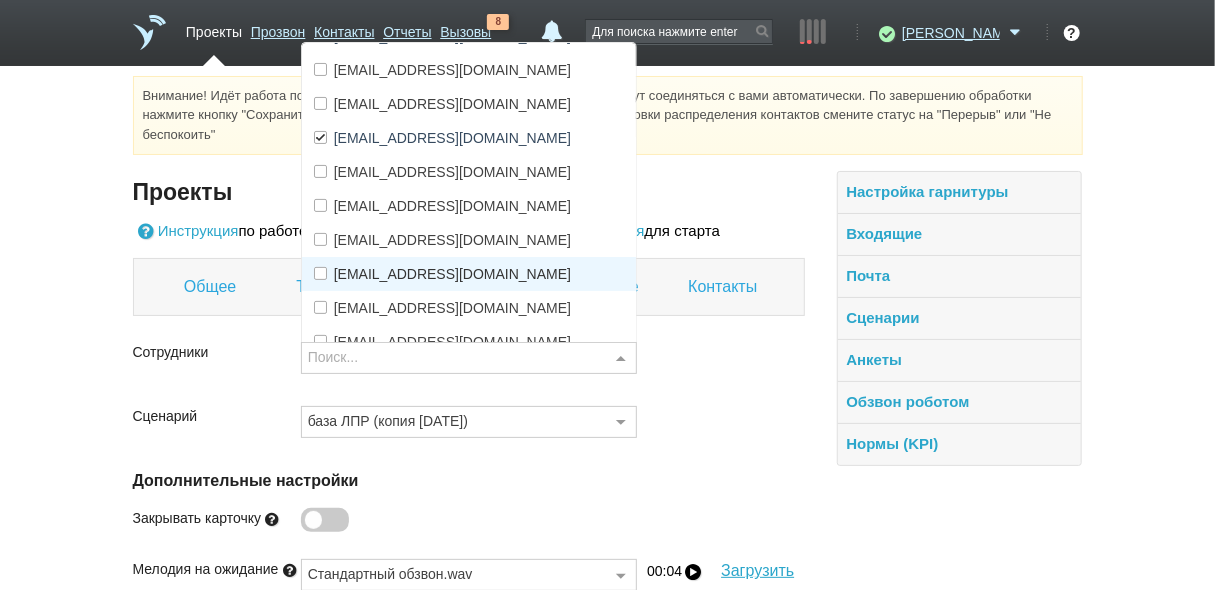 click on "[EMAIL_ADDRESS][DOMAIN_NAME]" at bounding box center [452, 274] 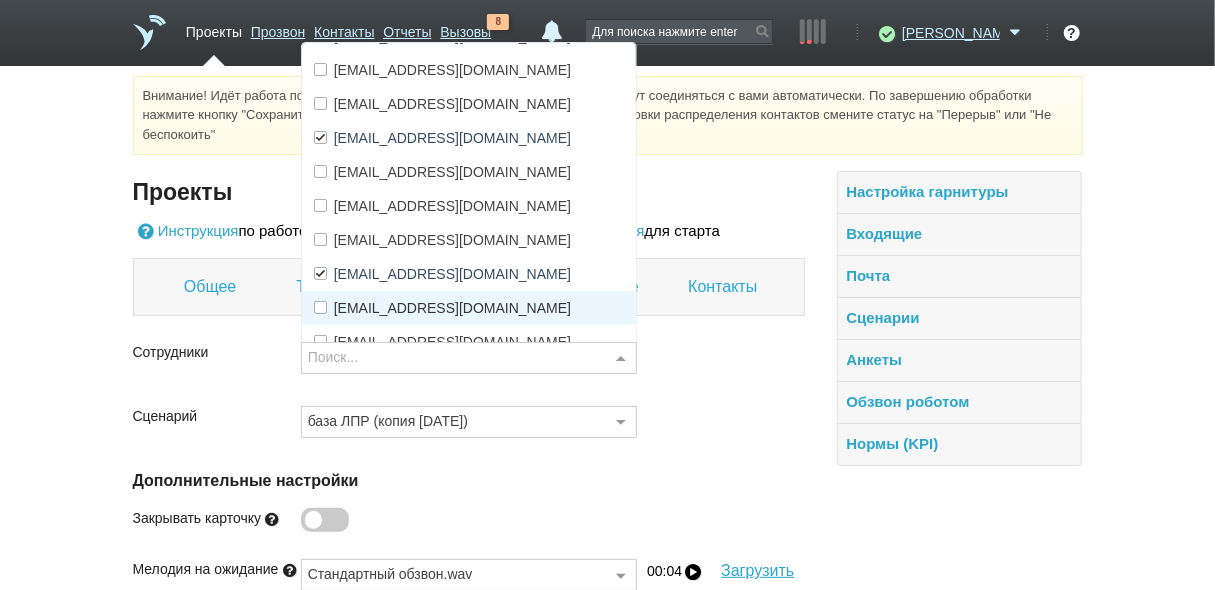 click on "[EMAIL_ADDRESS][DOMAIN_NAME]" at bounding box center (452, 308) 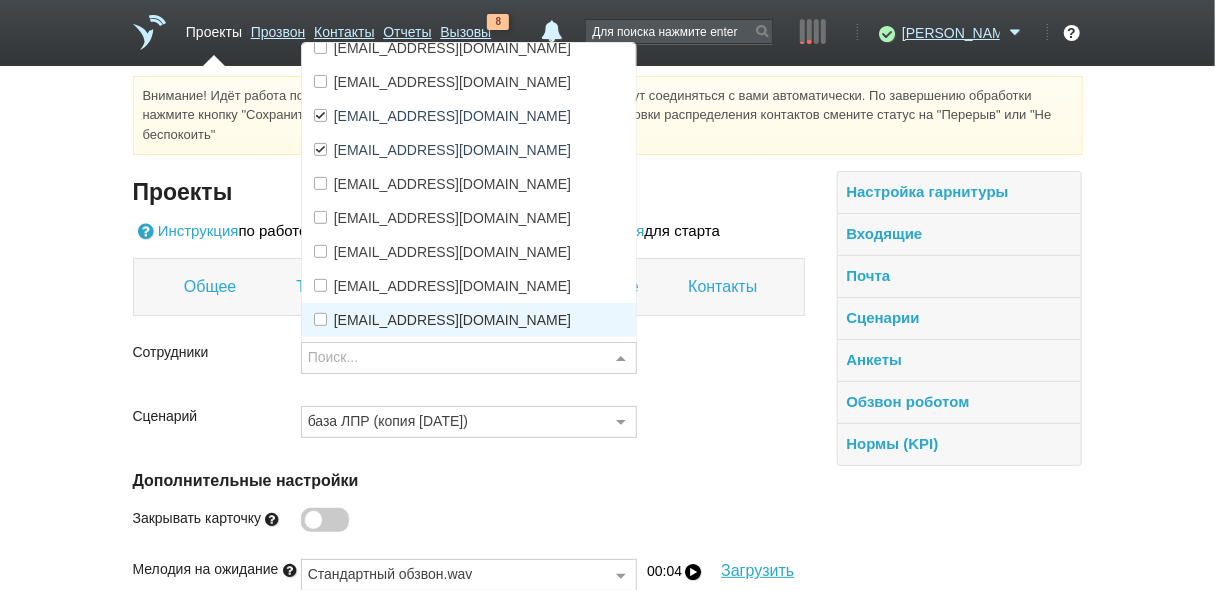 scroll, scrollTop: 320, scrollLeft: 0, axis: vertical 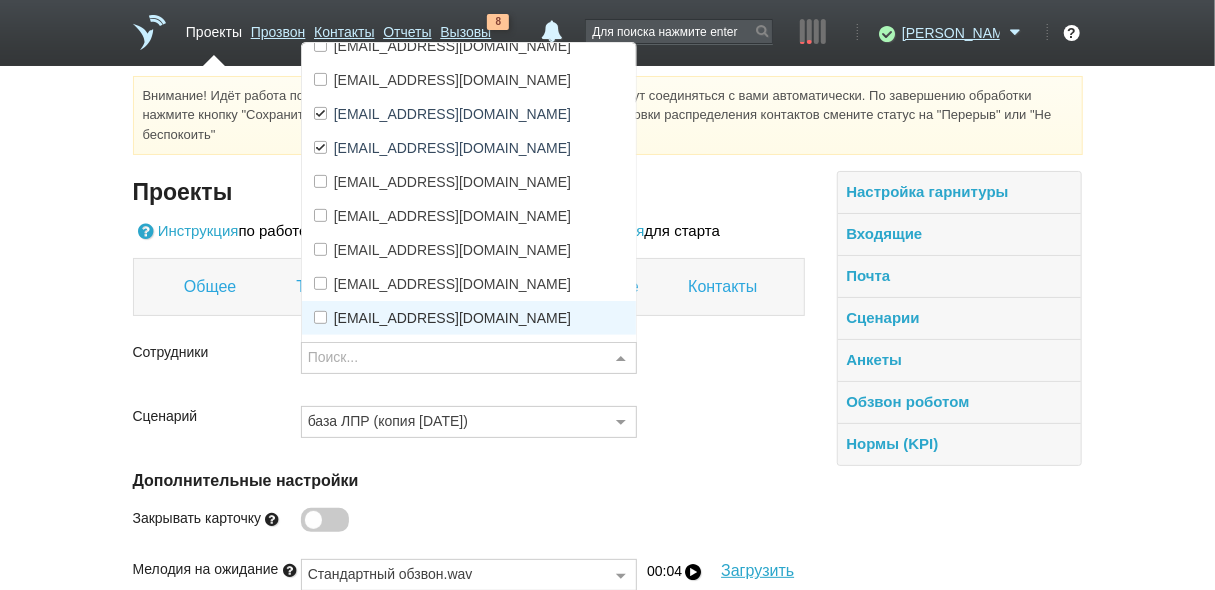 click on "[EMAIL_ADDRESS][DOMAIN_NAME]" at bounding box center (452, 318) 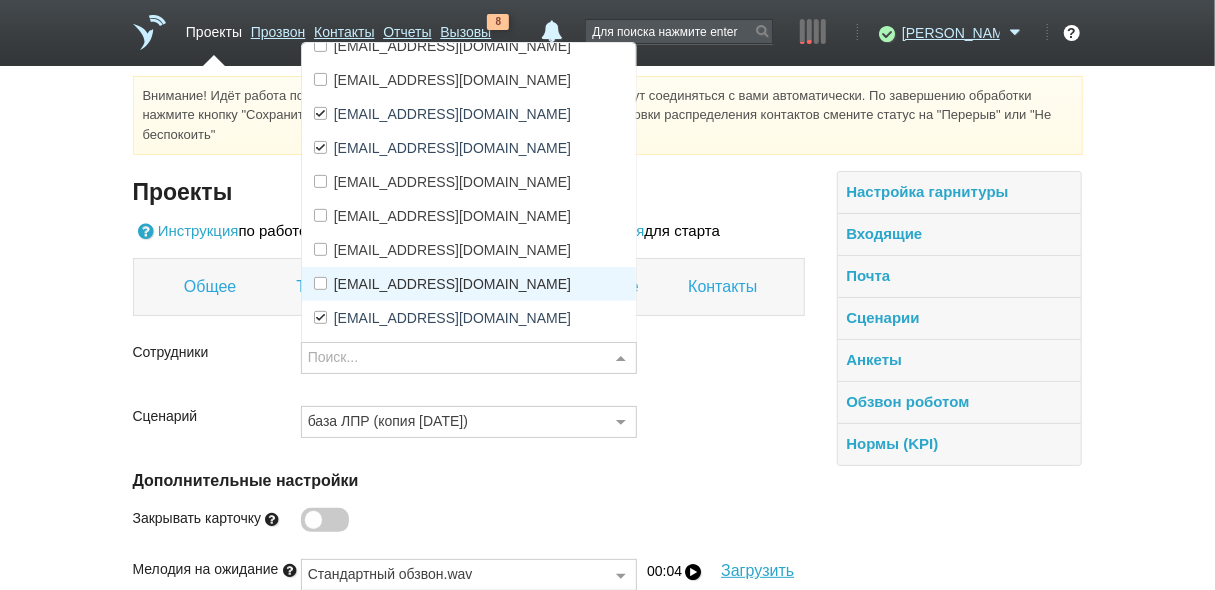 click on "[EMAIL_ADDRESS][DOMAIN_NAME]" at bounding box center [452, 284] 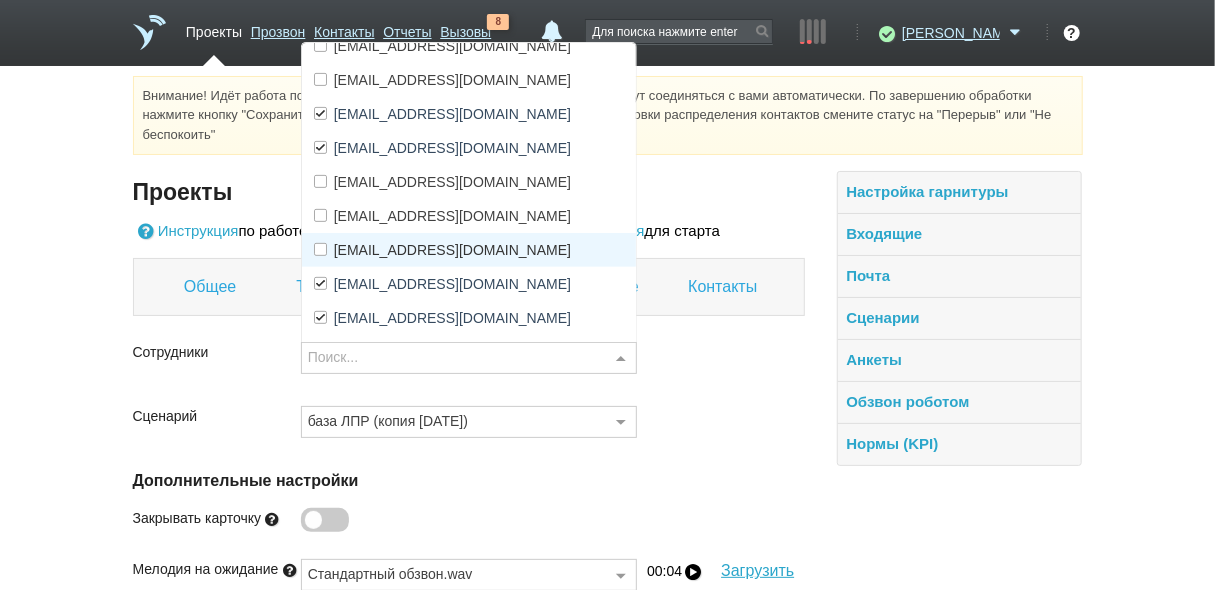drag, startPoint x: 391, startPoint y: 249, endPoint x: 389, endPoint y: 233, distance: 16.124516 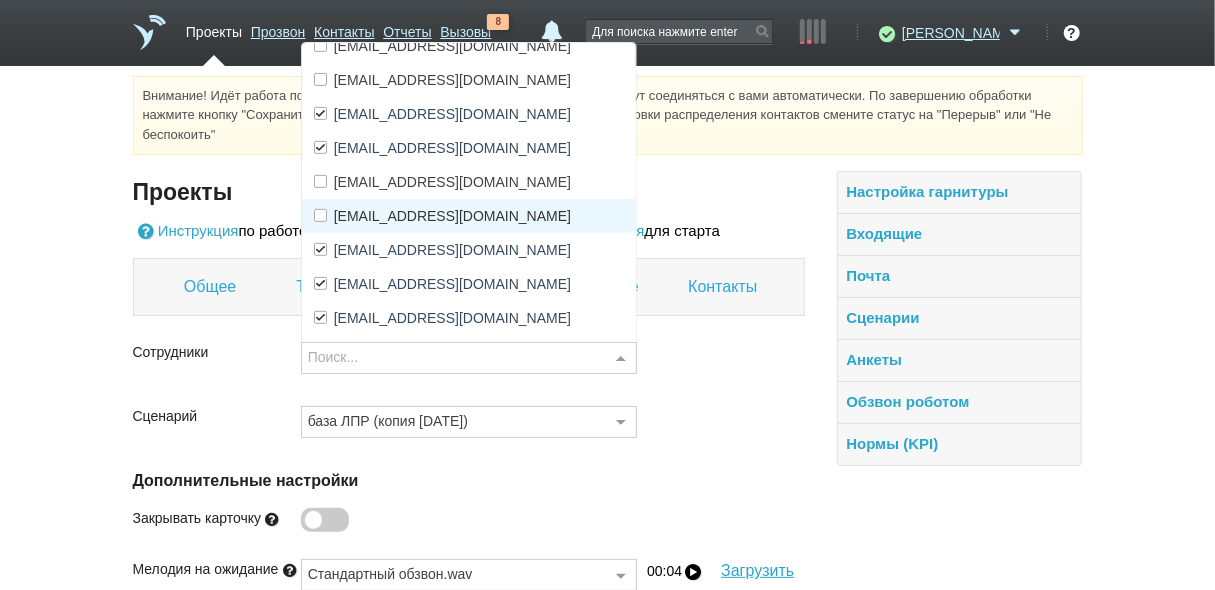 click on "[EMAIL_ADDRESS][DOMAIN_NAME]" at bounding box center (452, 216) 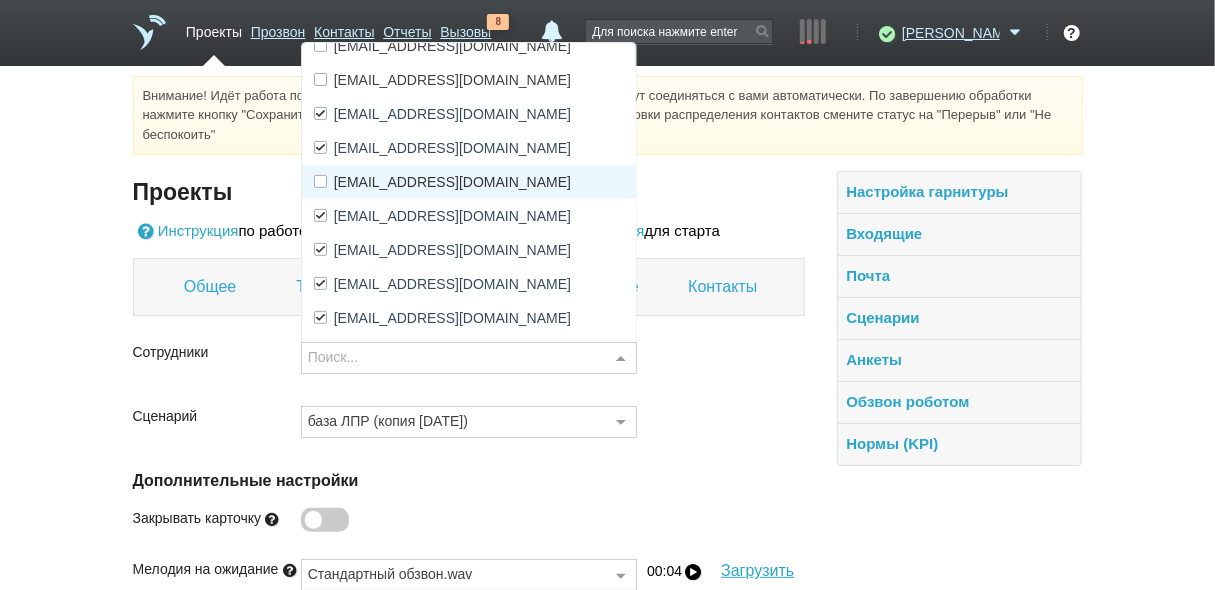 click on "[EMAIL_ADDRESS][DOMAIN_NAME]" at bounding box center [452, 182] 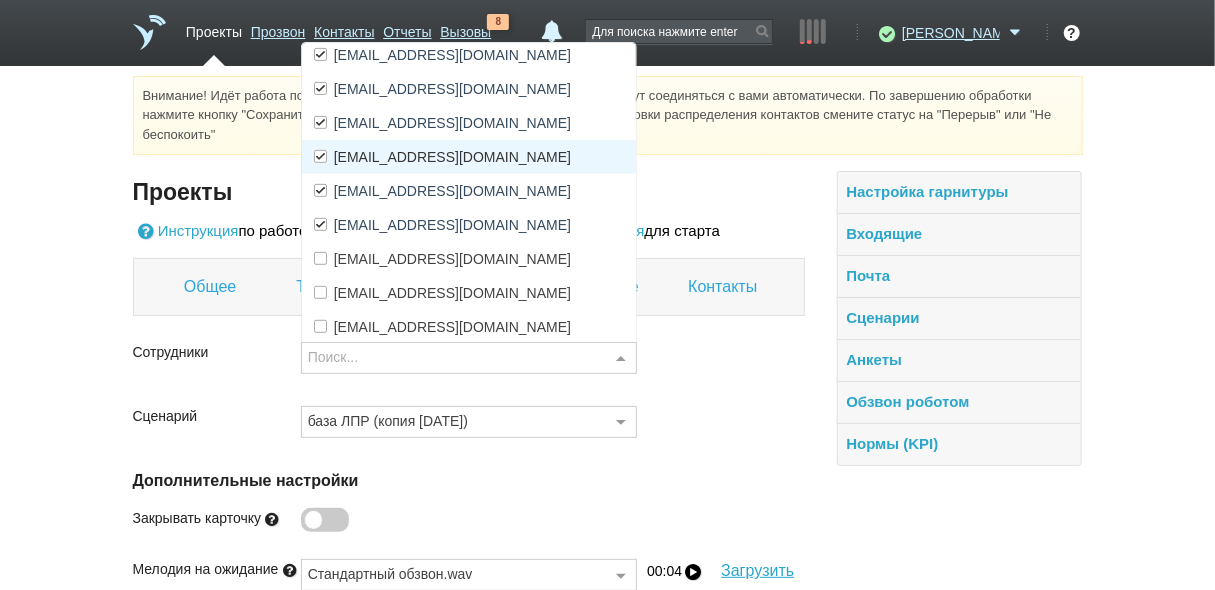 scroll, scrollTop: 414, scrollLeft: 0, axis: vertical 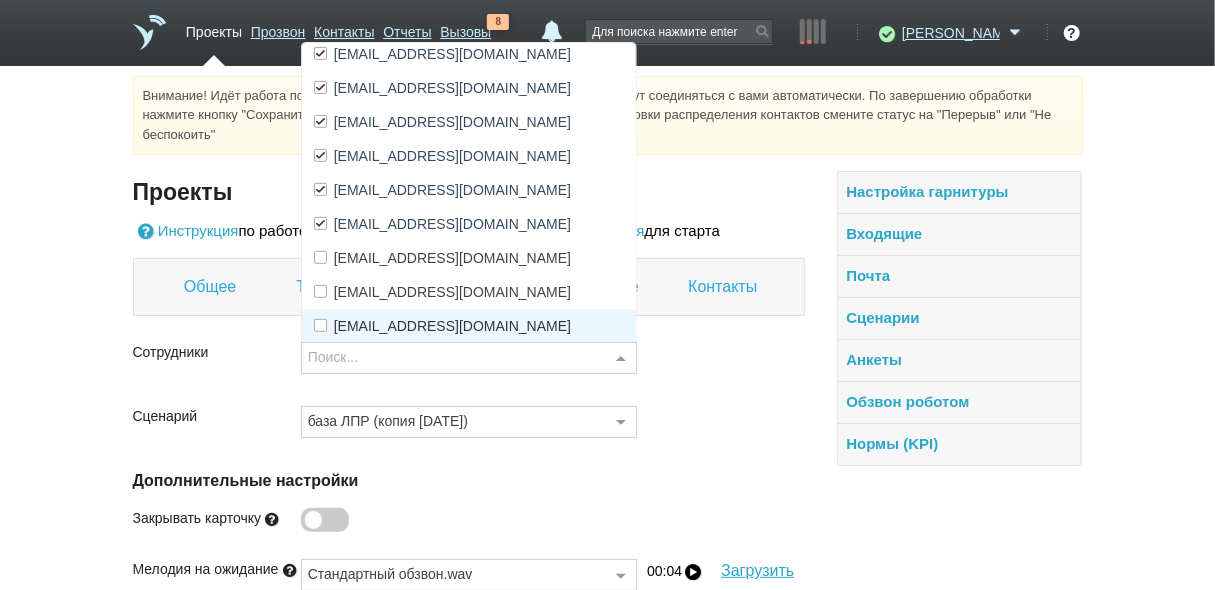 drag, startPoint x: 400, startPoint y: 325, endPoint x: 395, endPoint y: 297, distance: 28.442924 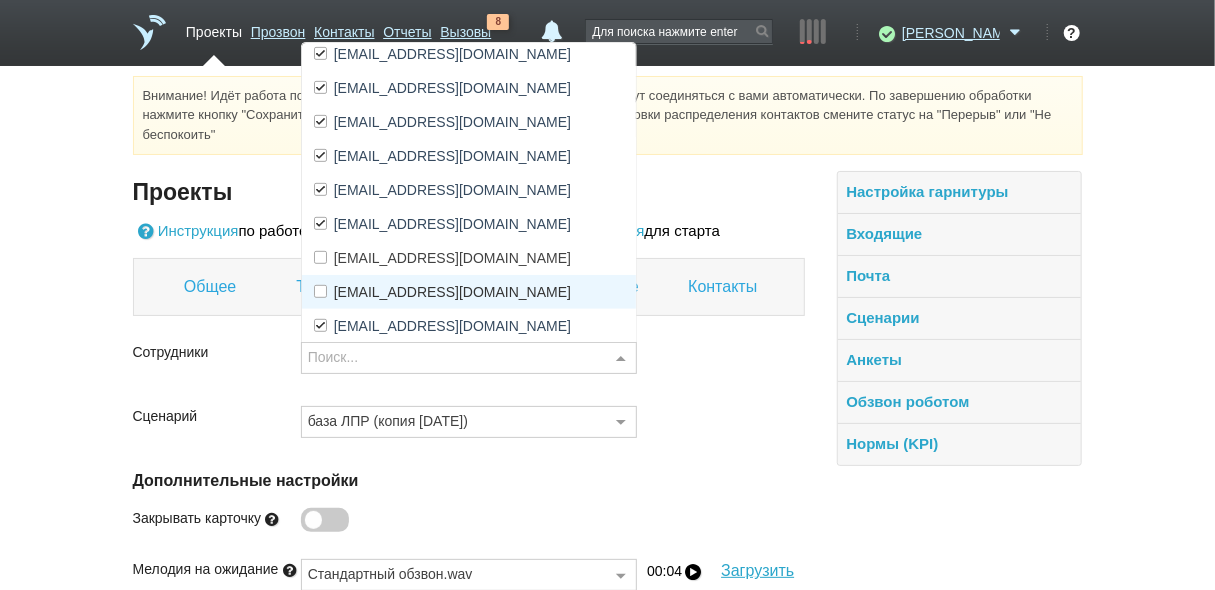 click on "[EMAIL_ADDRESS][DOMAIN_NAME]" at bounding box center [452, 292] 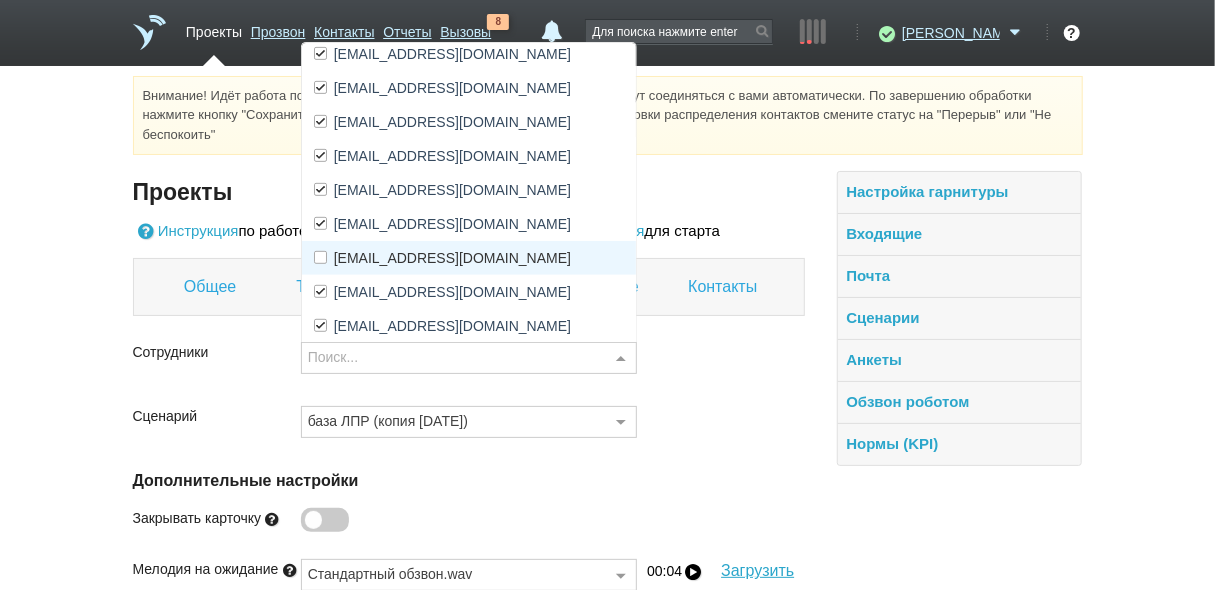 click on "[EMAIL_ADDRESS][DOMAIN_NAME]" at bounding box center [452, 258] 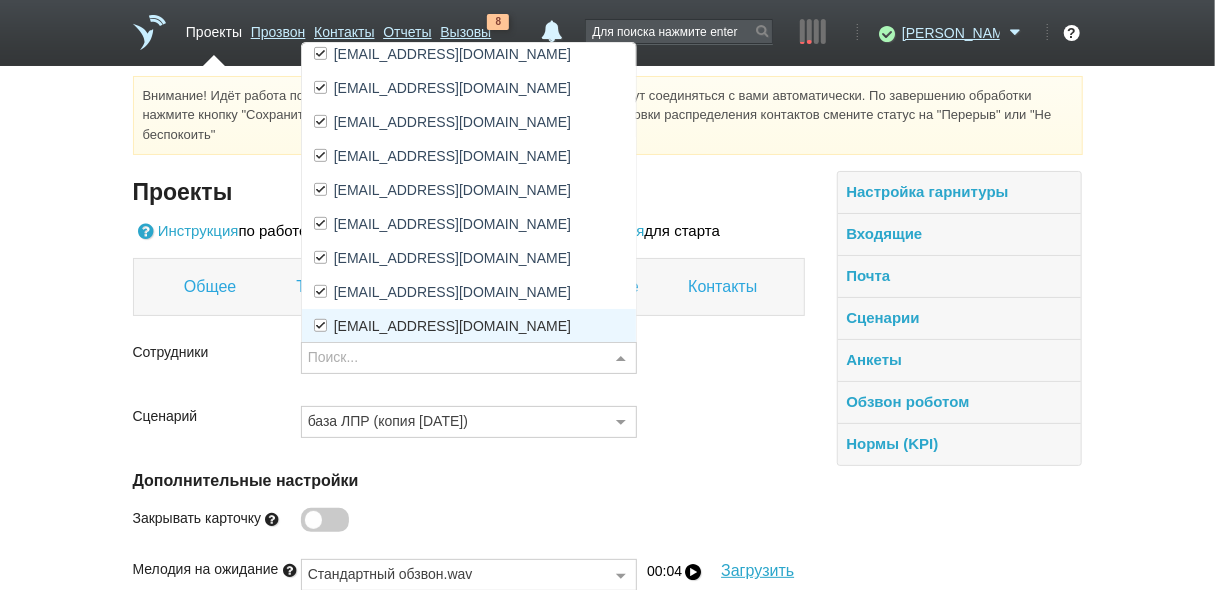 scroll, scrollTop: 240, scrollLeft: 0, axis: vertical 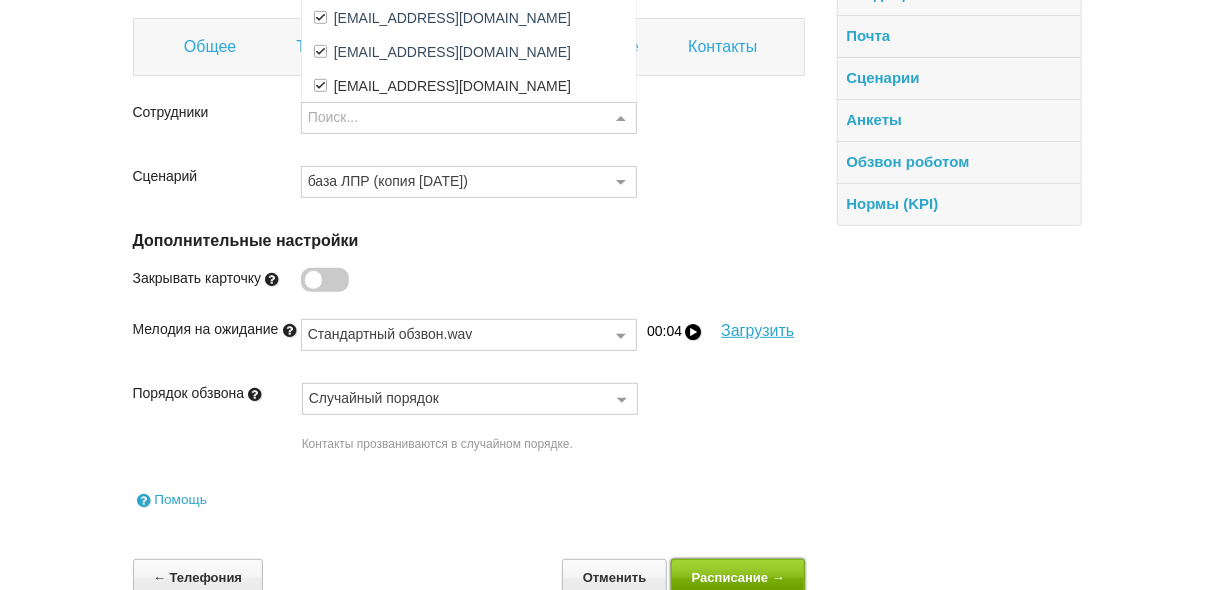 click on "Расписание →" at bounding box center [738, 577] 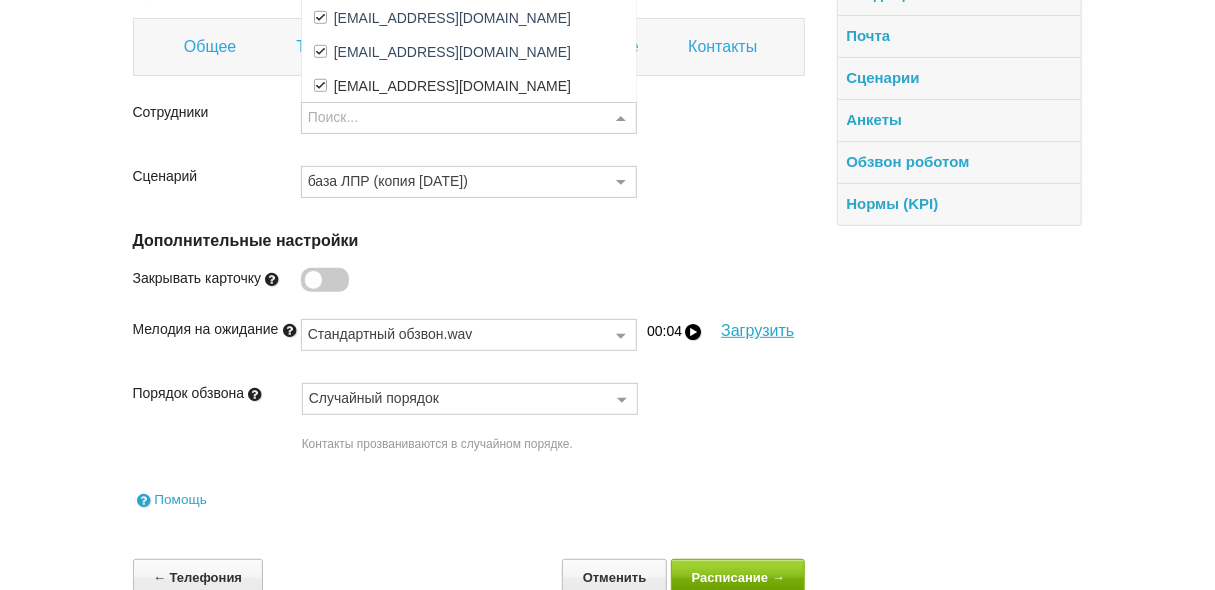 scroll, scrollTop: 0, scrollLeft: 0, axis: both 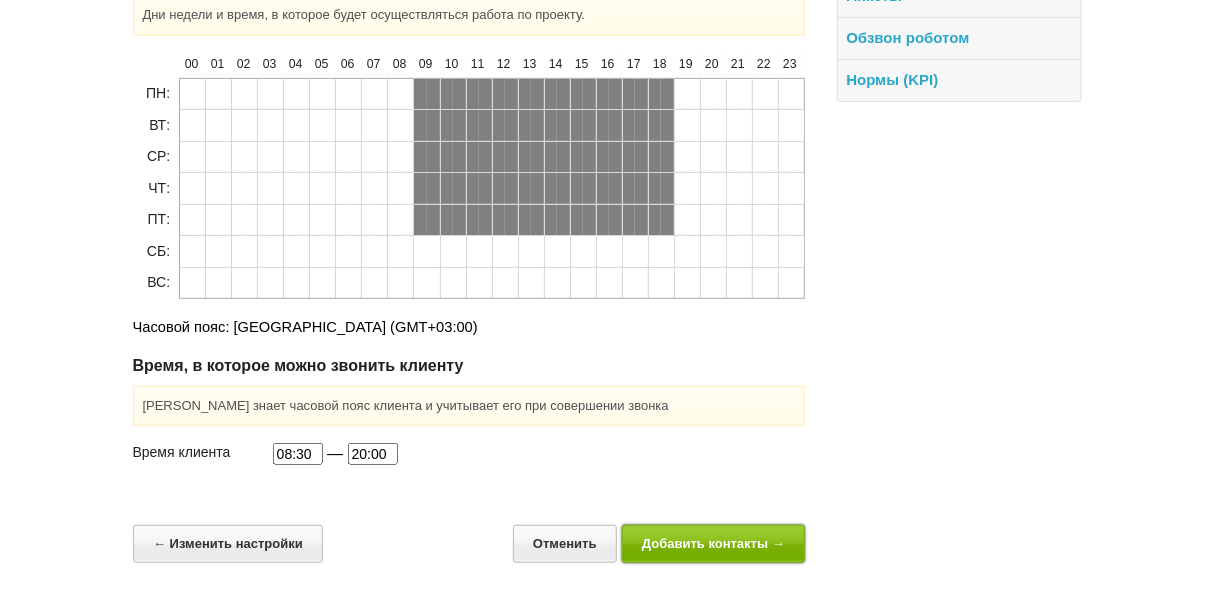click on "Добавить контакты →" at bounding box center (714, 543) 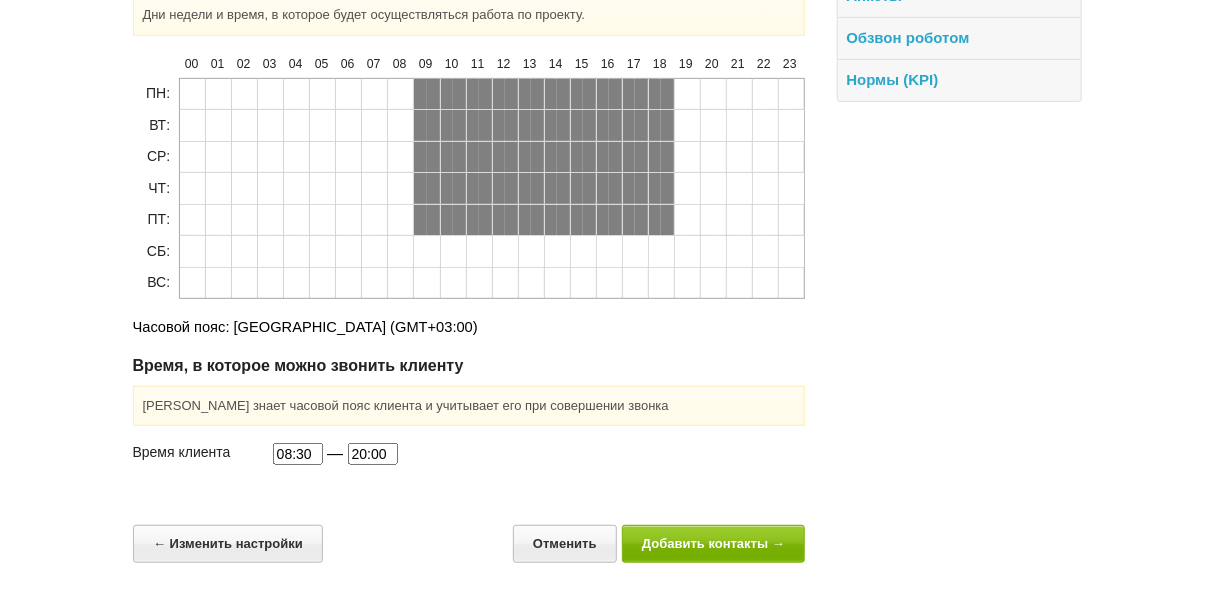 scroll, scrollTop: 0, scrollLeft: 0, axis: both 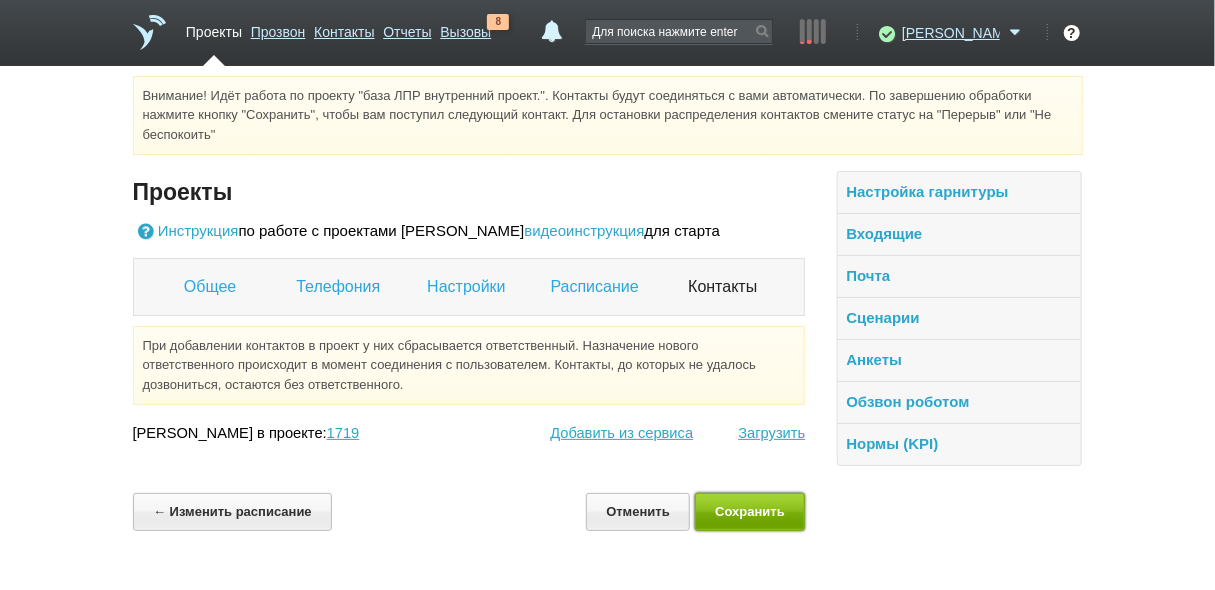 click on "Сохранить" at bounding box center [750, 511] 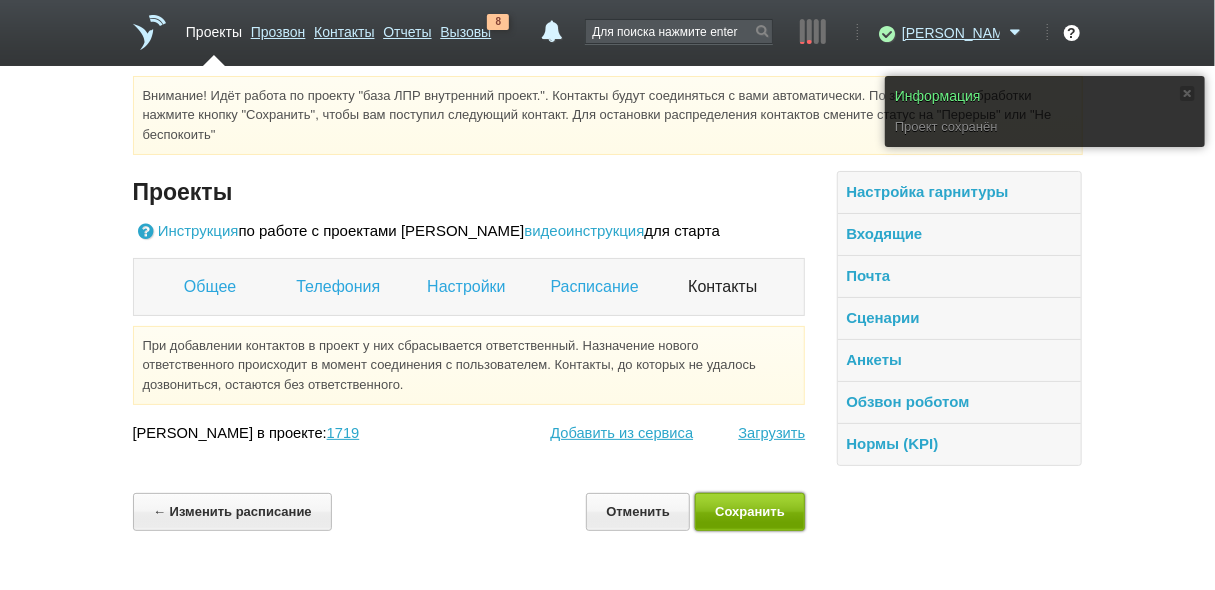 click on "Сохранить" at bounding box center [750, 511] 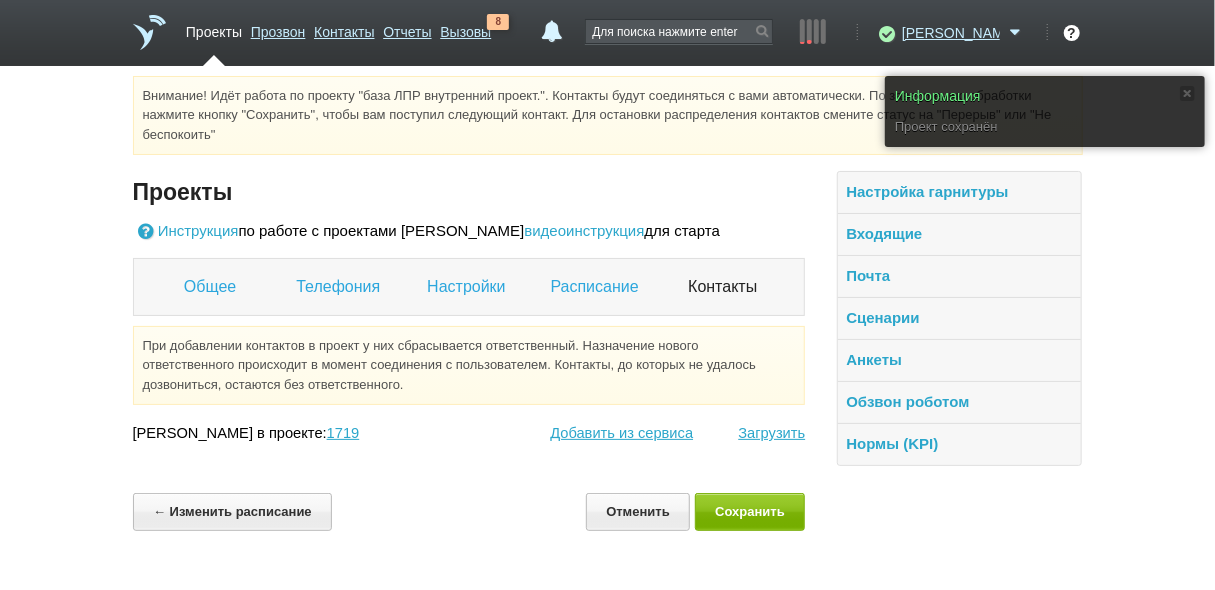 click on "Проекты" at bounding box center (214, 28) 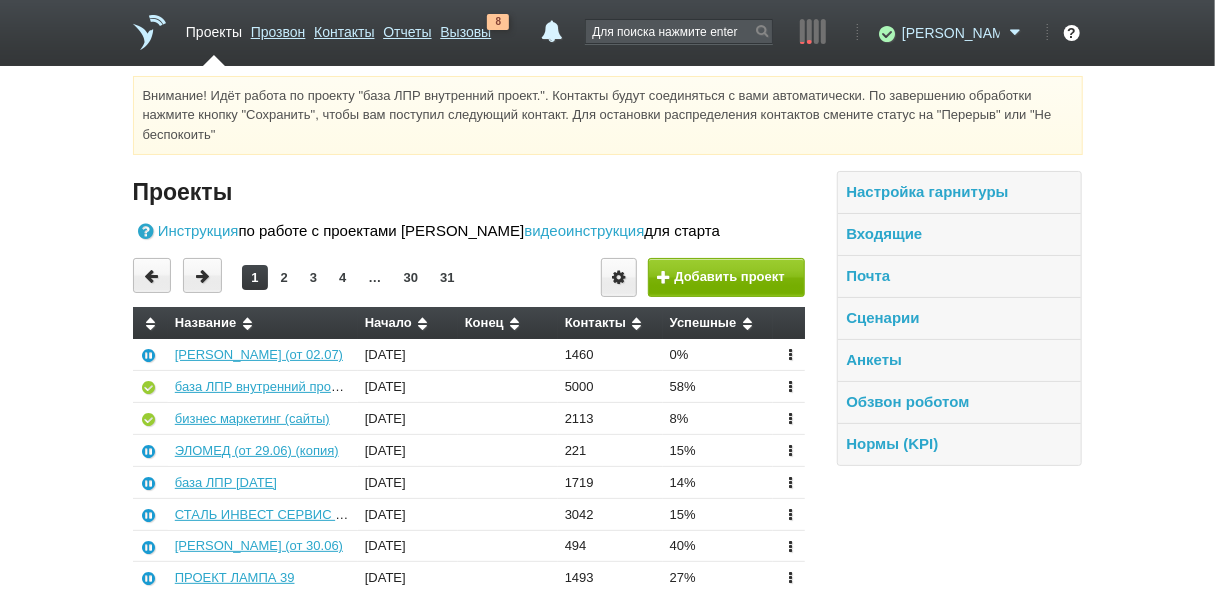 click on "[PERSON_NAME]" at bounding box center [951, 33] 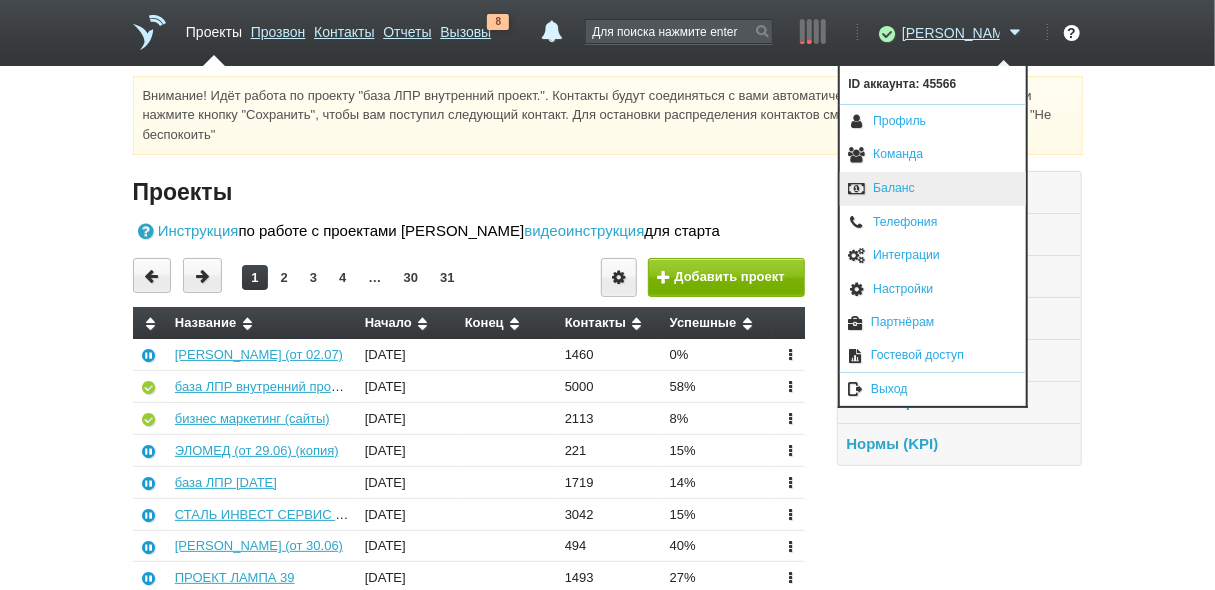 click on "Баланс" at bounding box center [933, 189] 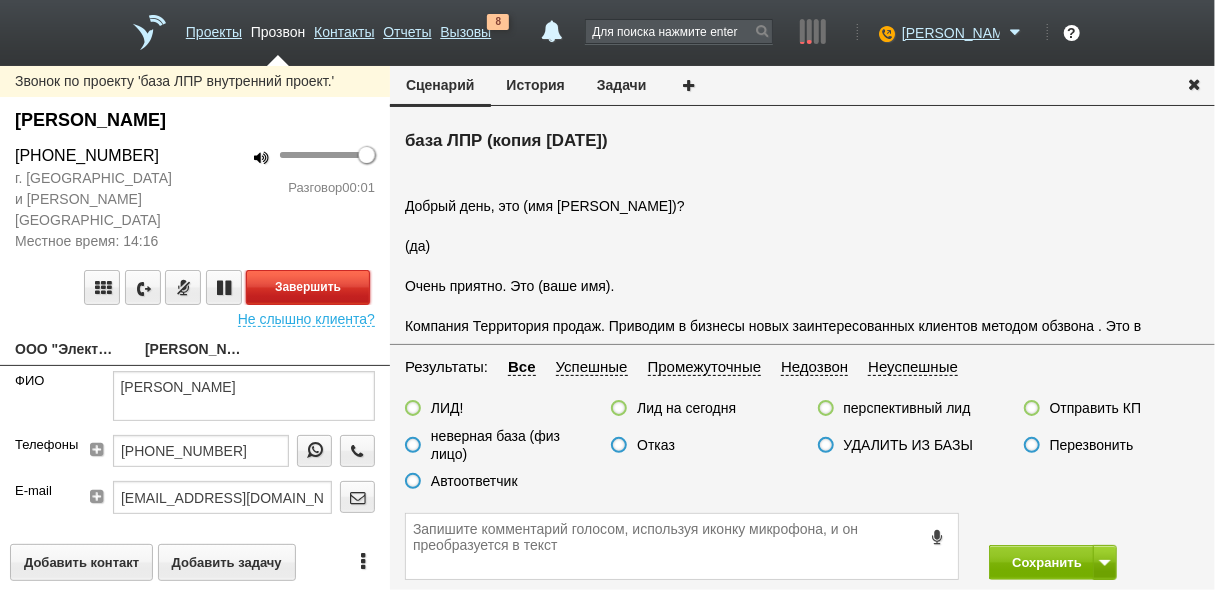 click on "Завершить" at bounding box center [308, 287] 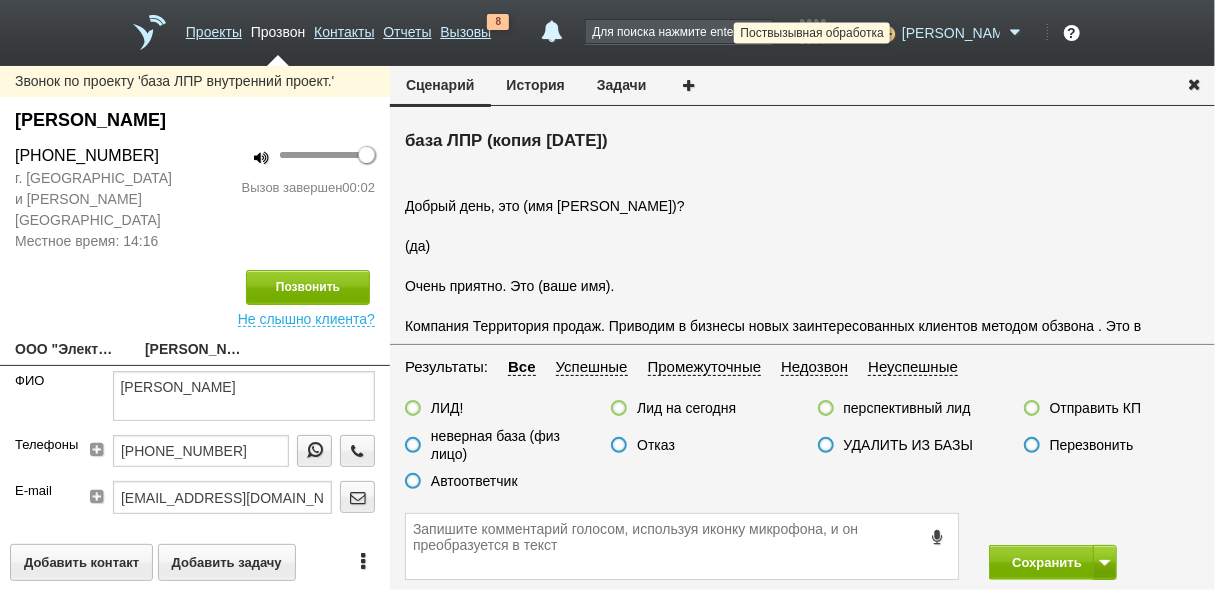 click at bounding box center [884, 33] 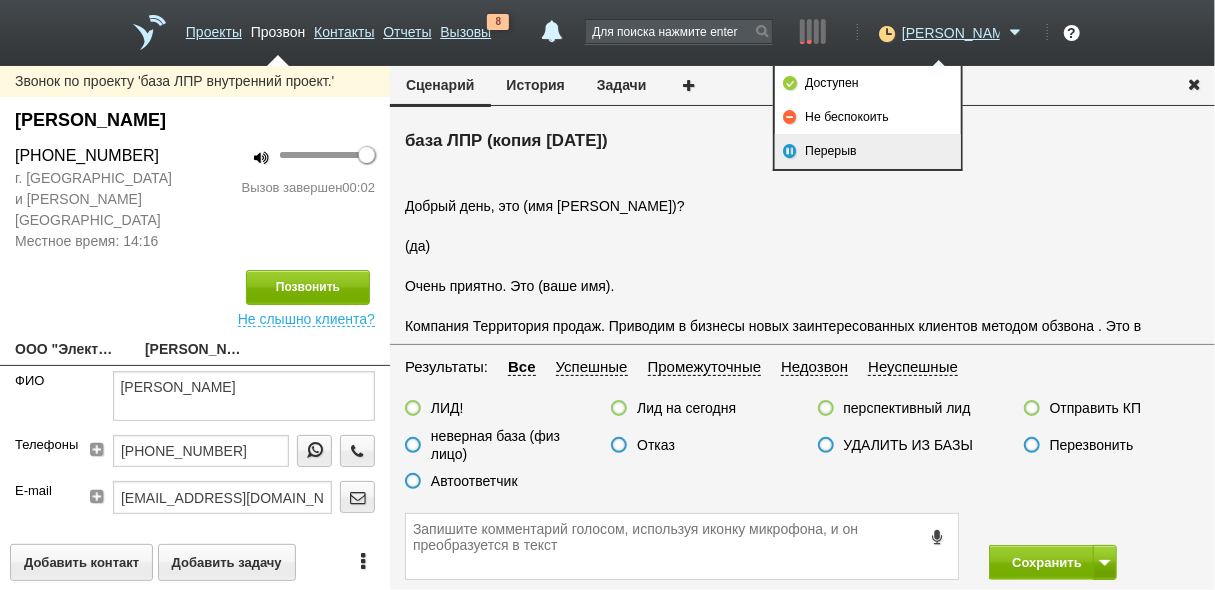 click on "Перерыв" at bounding box center [868, 151] 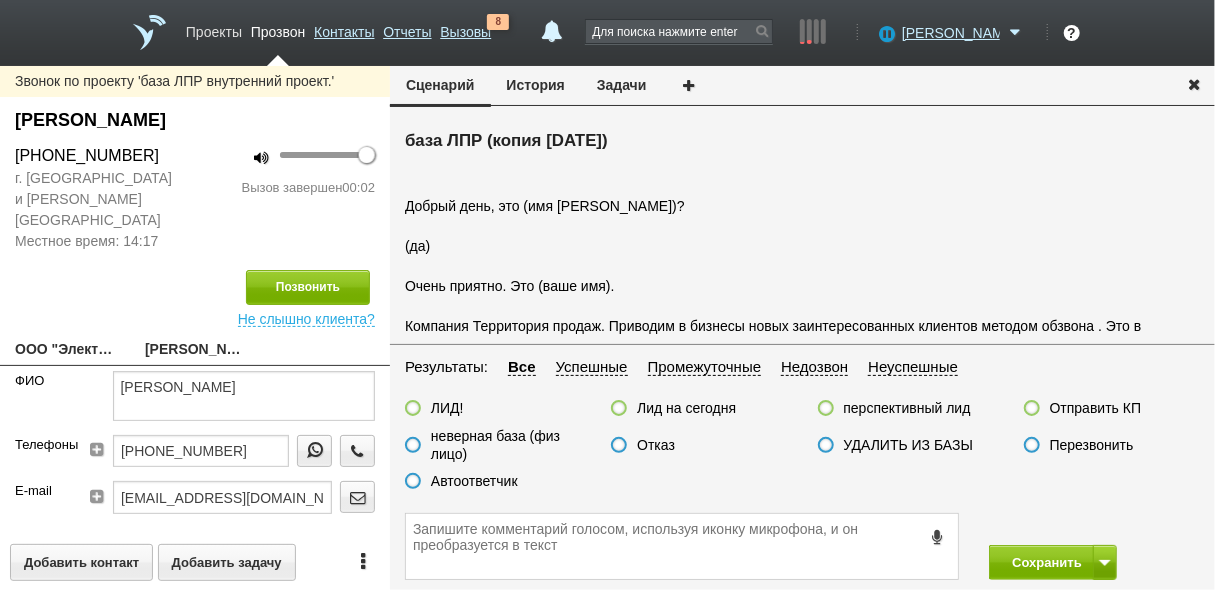 click on "Проекты" at bounding box center (214, 28) 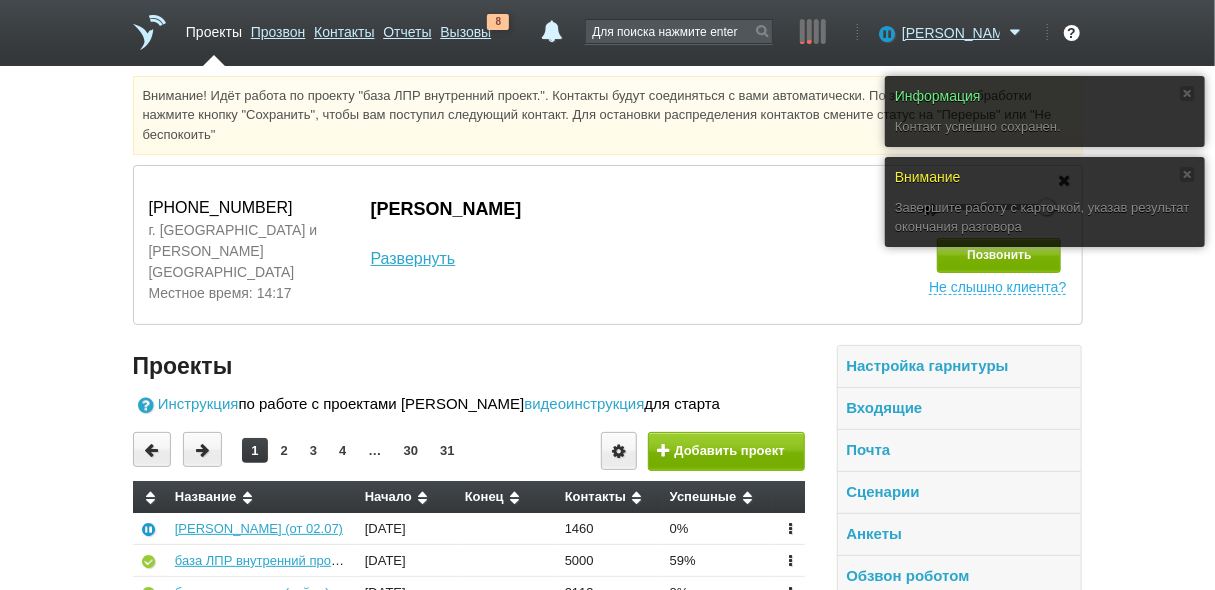 click on "+7 (916) 525-54-53 г. Москва и Московская область Местное время: 14:17 Хайдуков Федор Викторович Развернуть     100
Позвонить Не слышно клиента?" at bounding box center [607, 245] 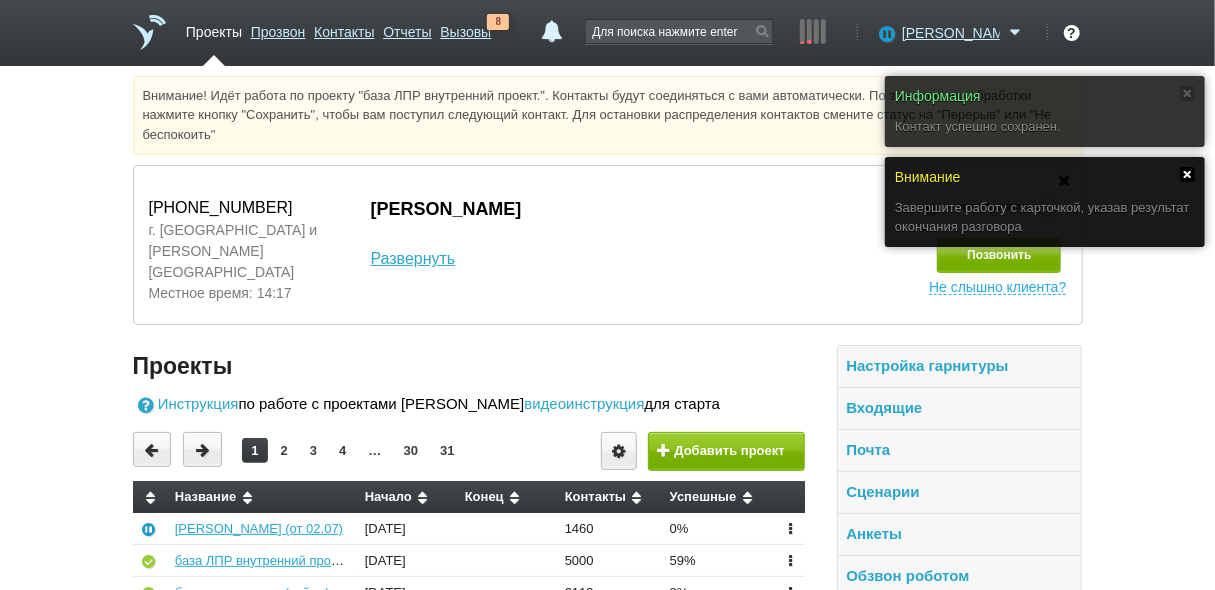 click at bounding box center [1187, 174] 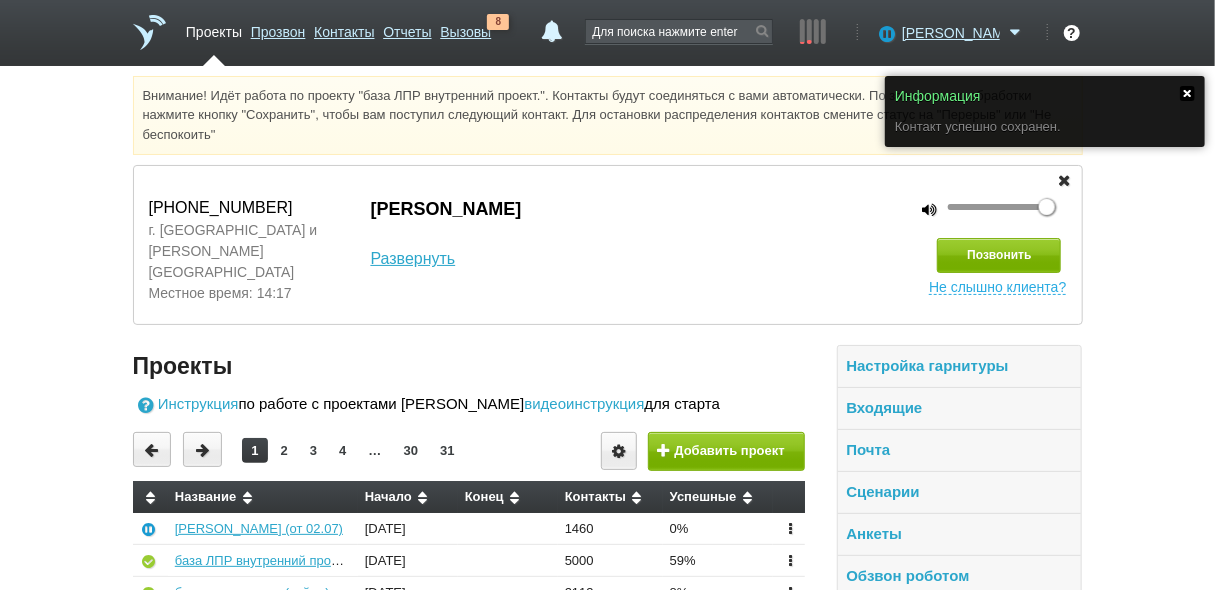 click at bounding box center [1187, 93] 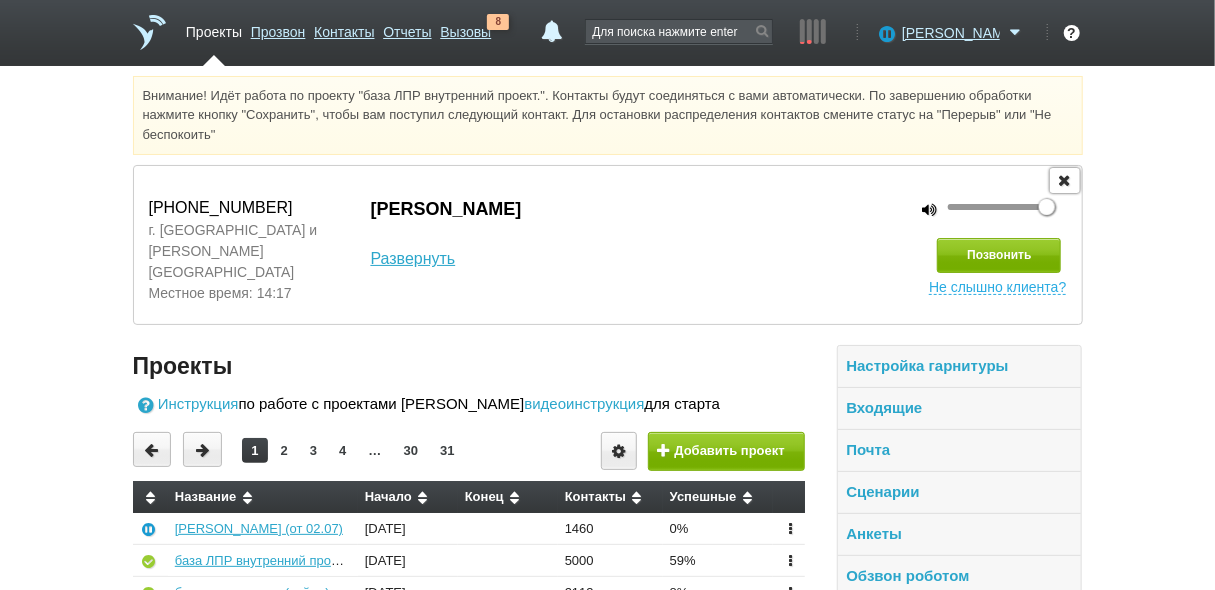 click at bounding box center [1065, 179] 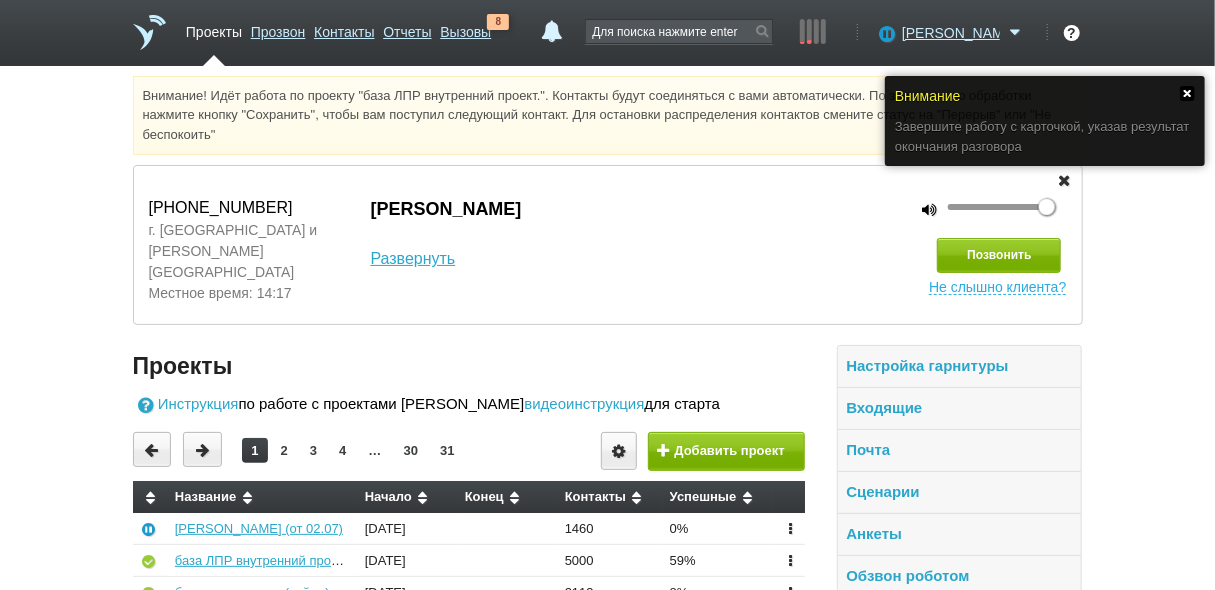 click at bounding box center (1187, 93) 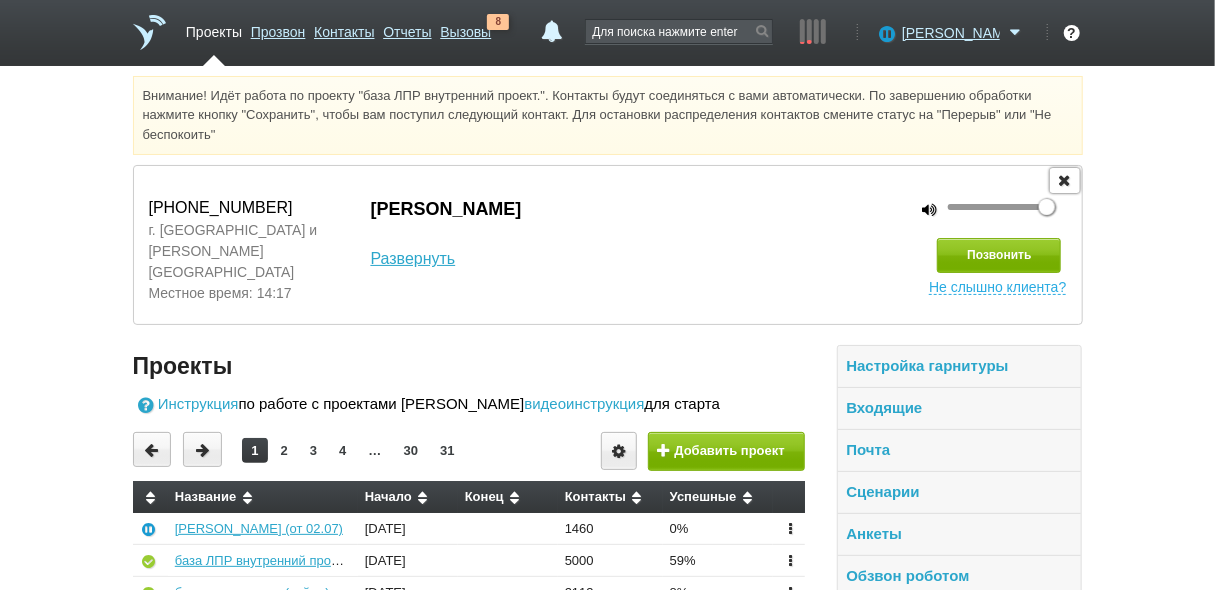 click at bounding box center (1065, 179) 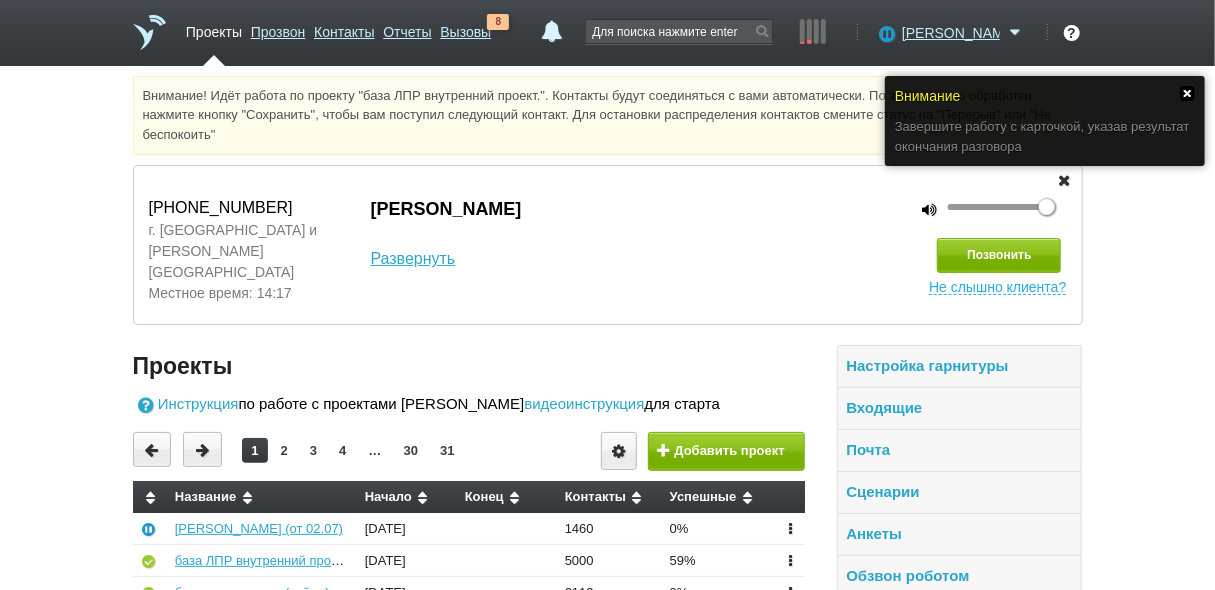 click at bounding box center (1187, 93) 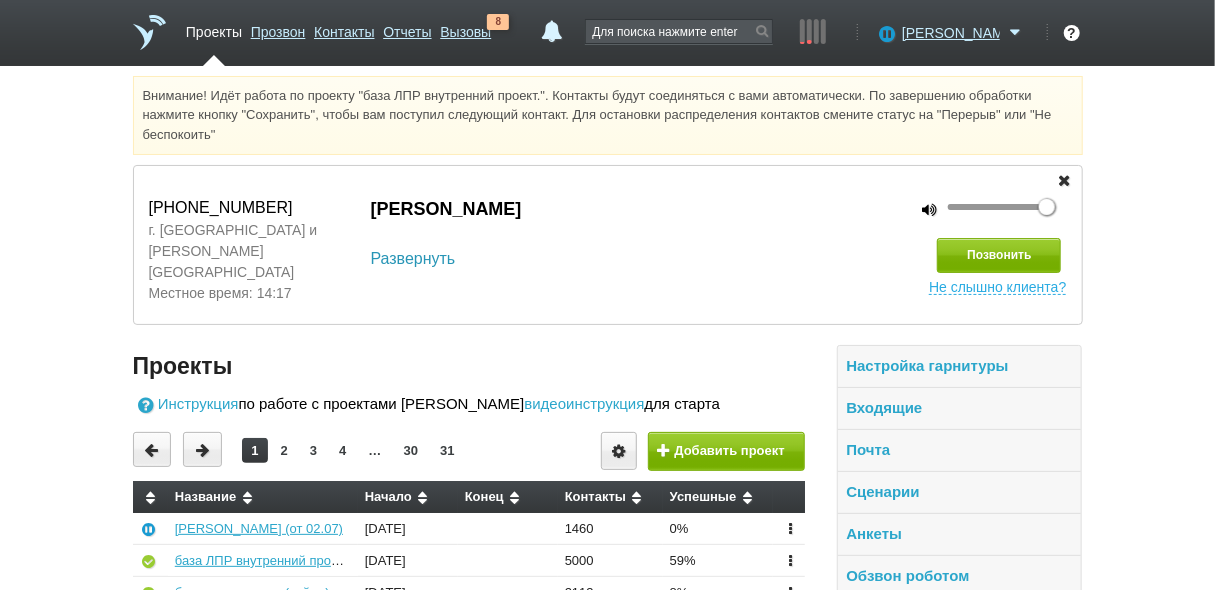 click on "Развернуть" at bounding box center [413, 259] 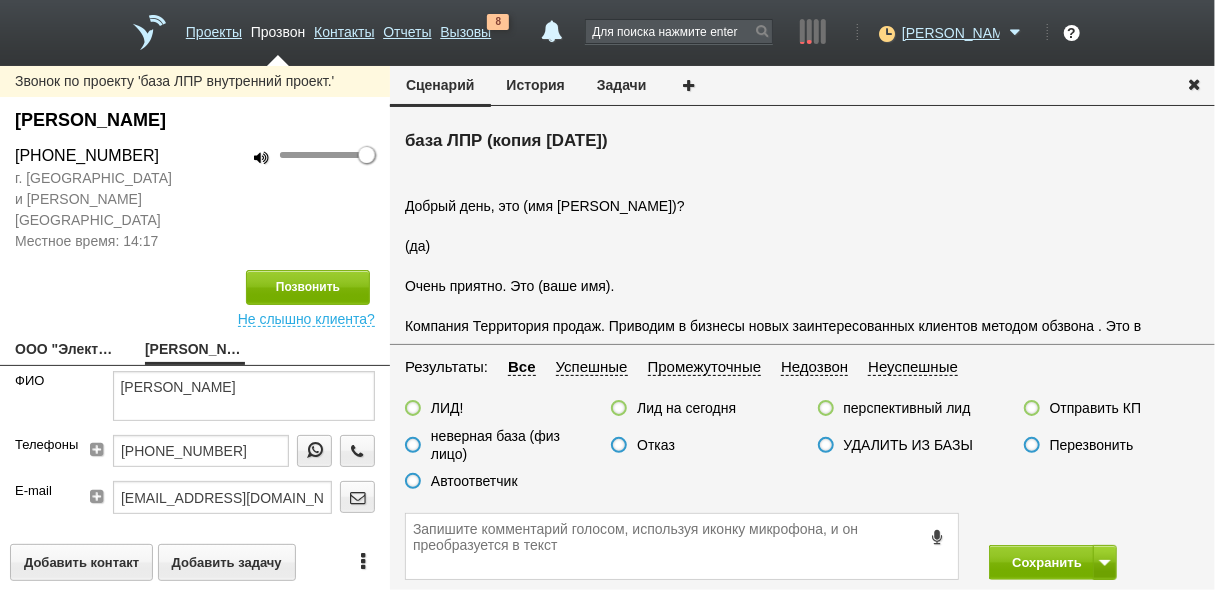 click at bounding box center [826, 445] 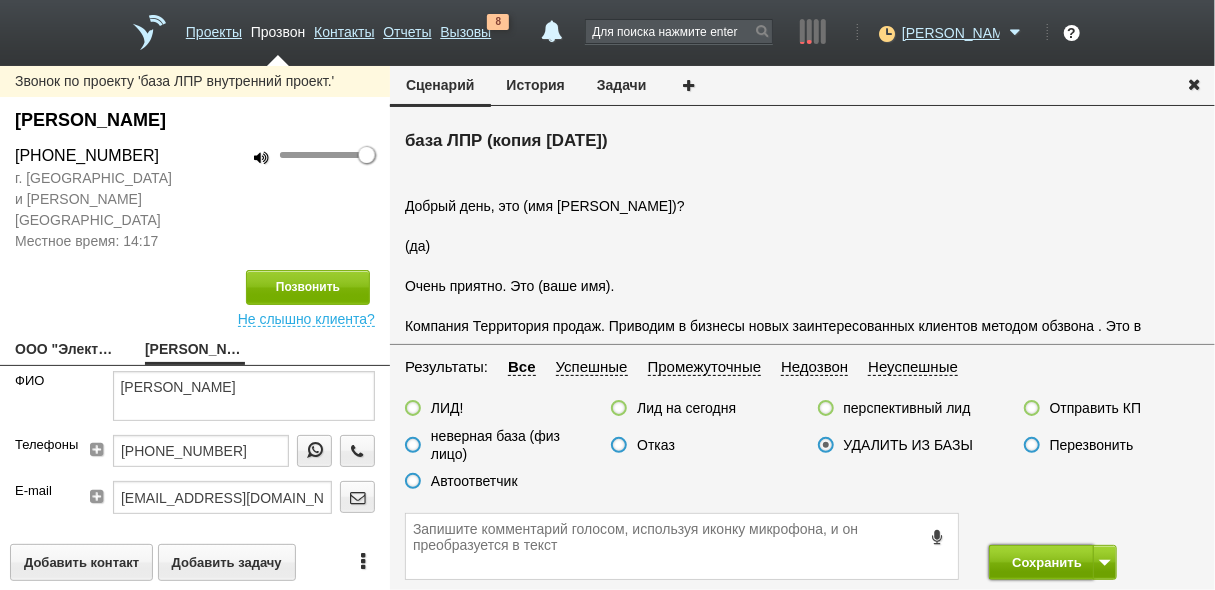 click on "Сохранить" at bounding box center [1041, 562] 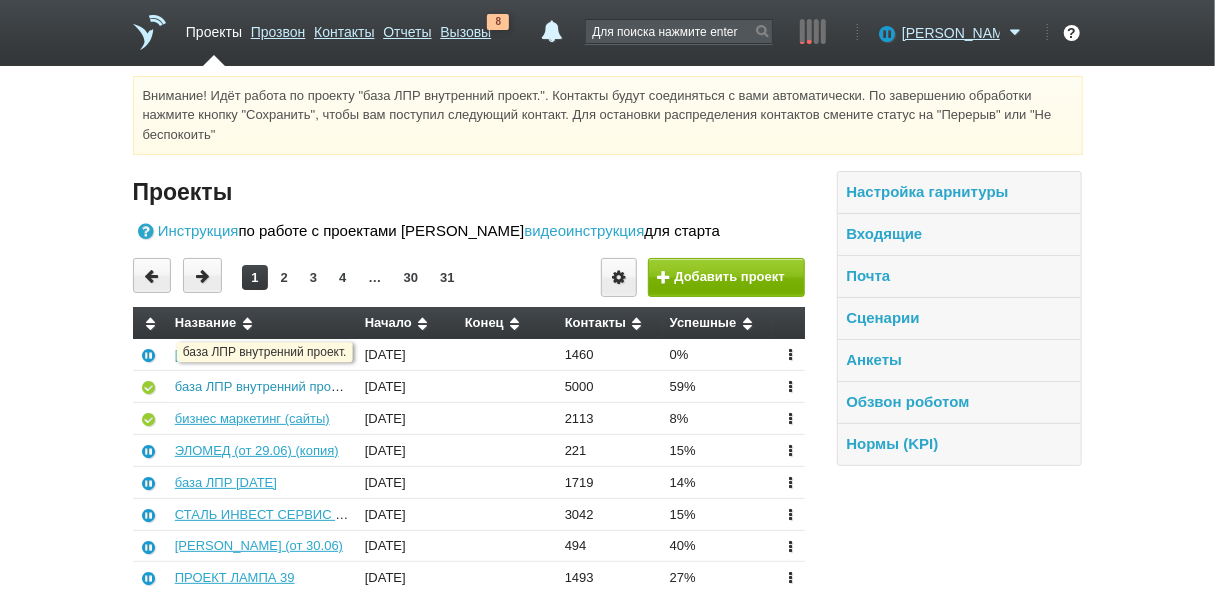 click on "база ЛПР  внутренний проект." at bounding box center [263, 386] 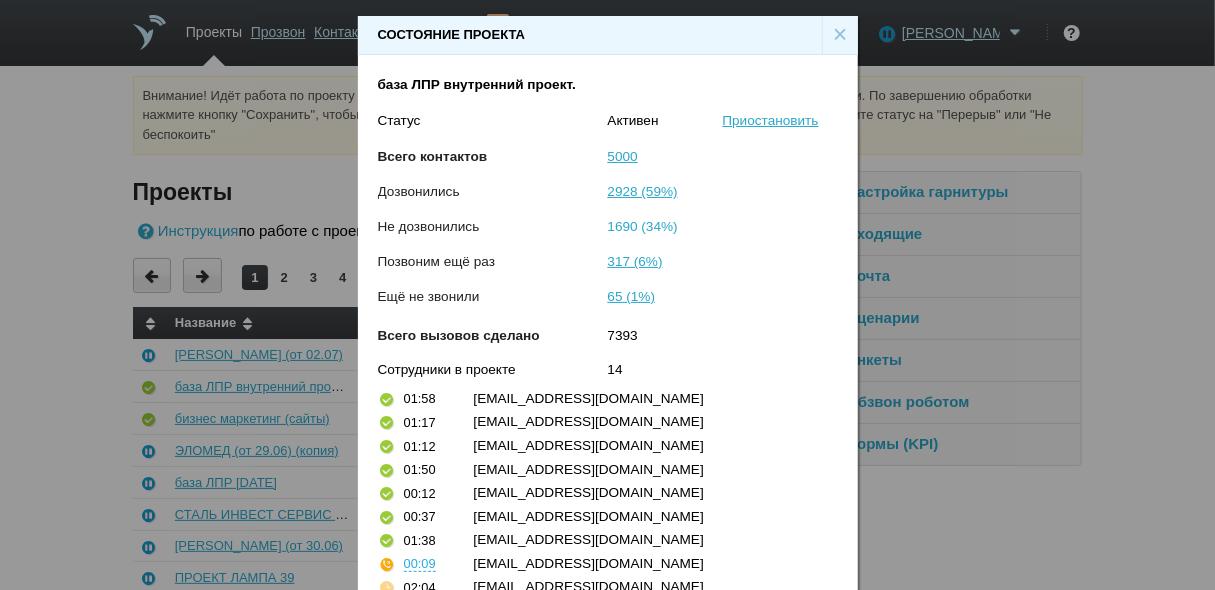 click on "1690 (34%)" at bounding box center [643, 226] 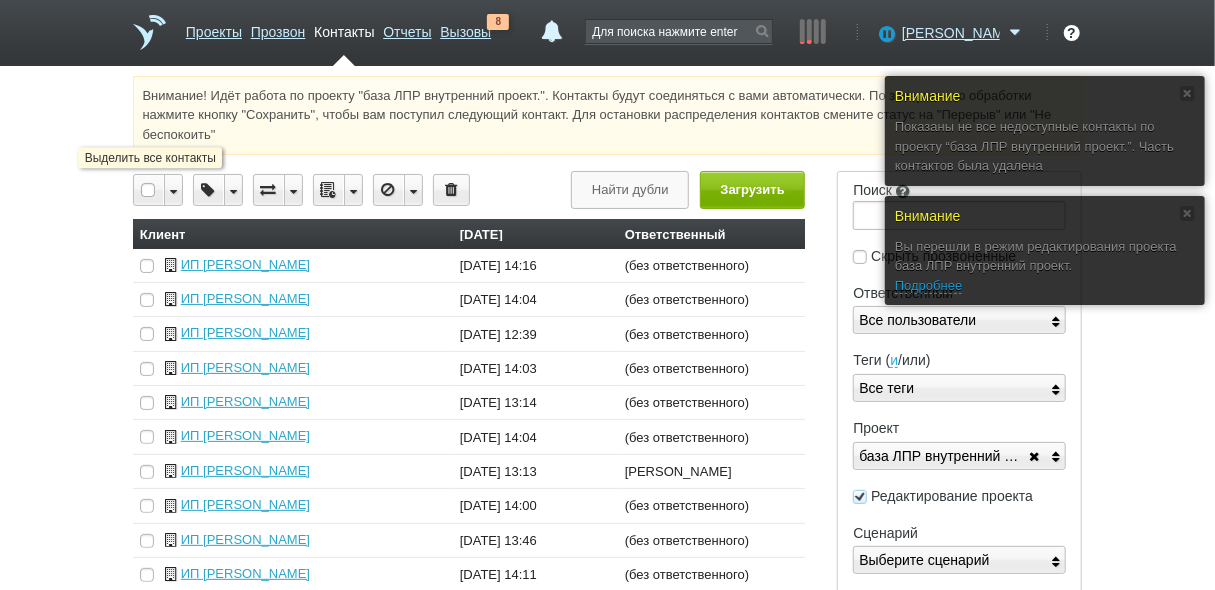 click at bounding box center (149, 190) 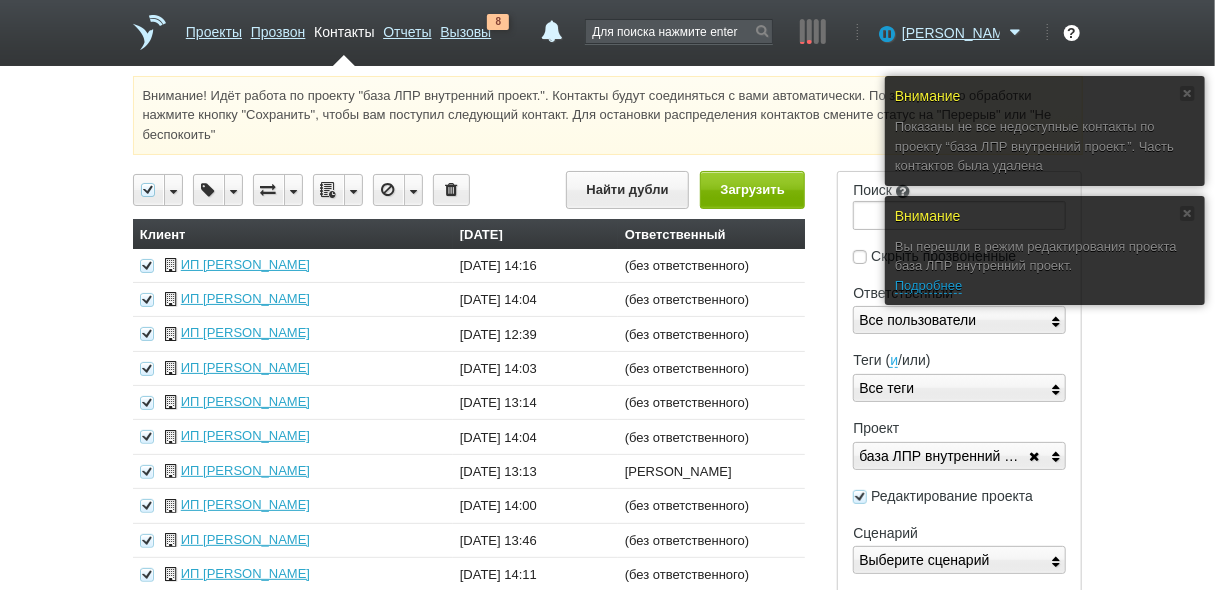 click at bounding box center (353, 190) 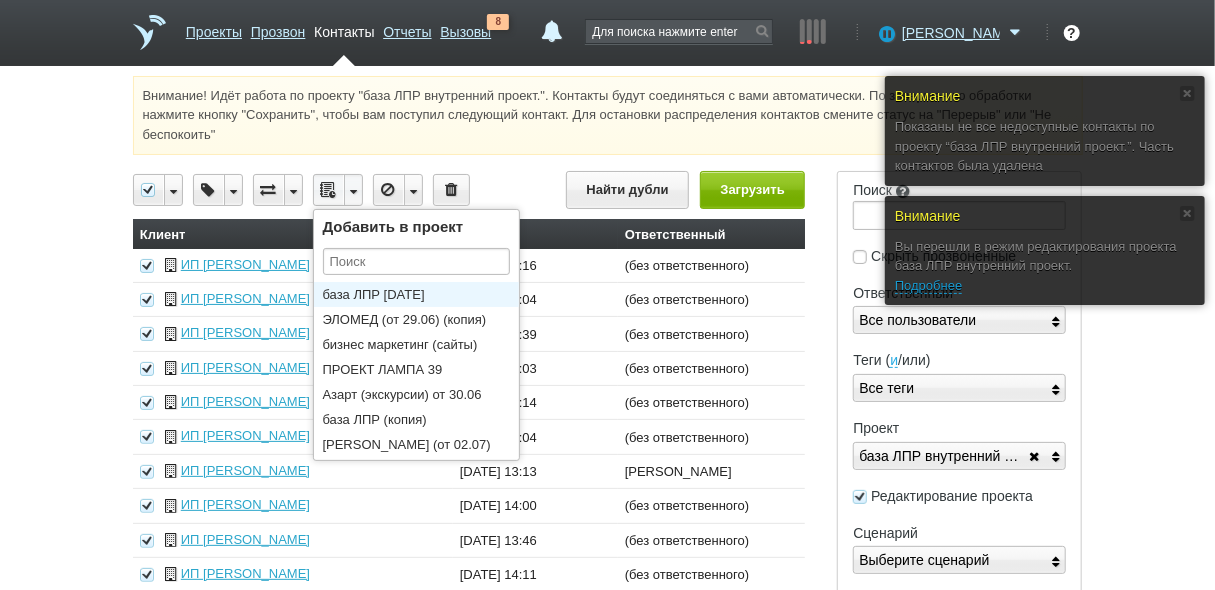 click on "база ЛПР  [DATE]" at bounding box center [421, 294] 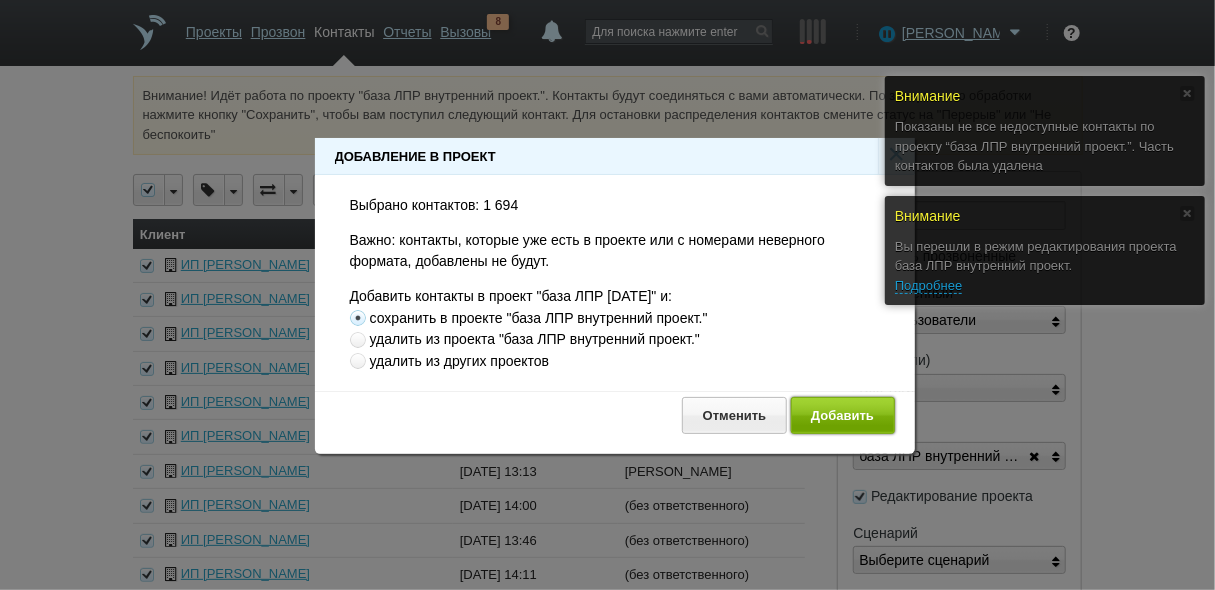 click on "Добавить" at bounding box center (843, 415) 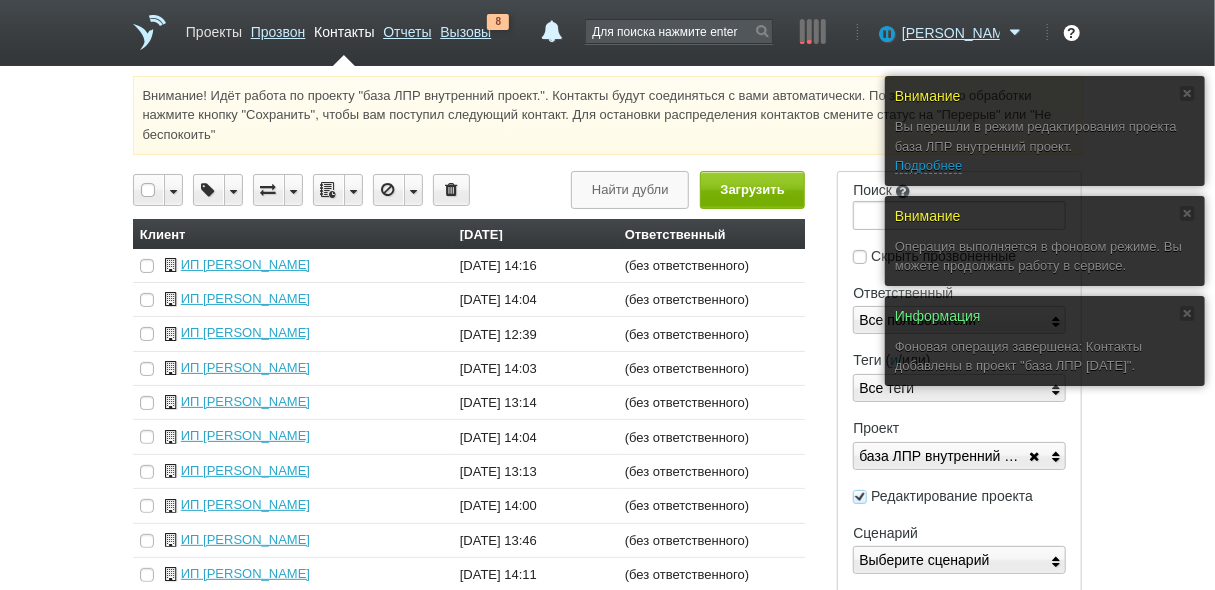 click on "Проекты" at bounding box center [214, 28] 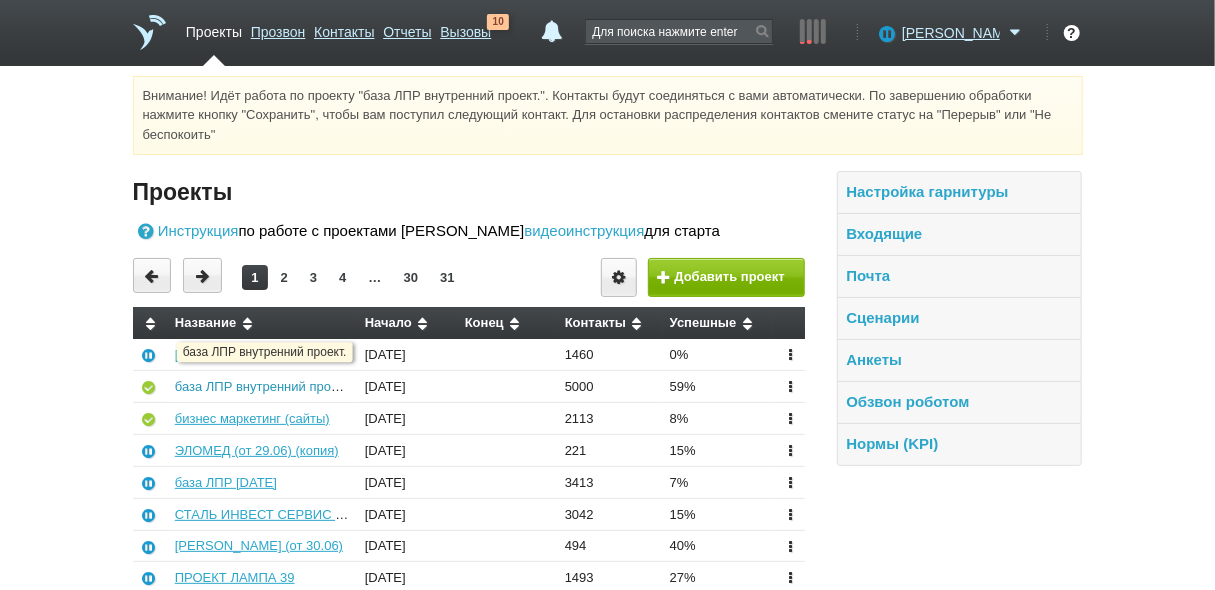 click on "база ЛПР  внутренний проект." at bounding box center [263, 386] 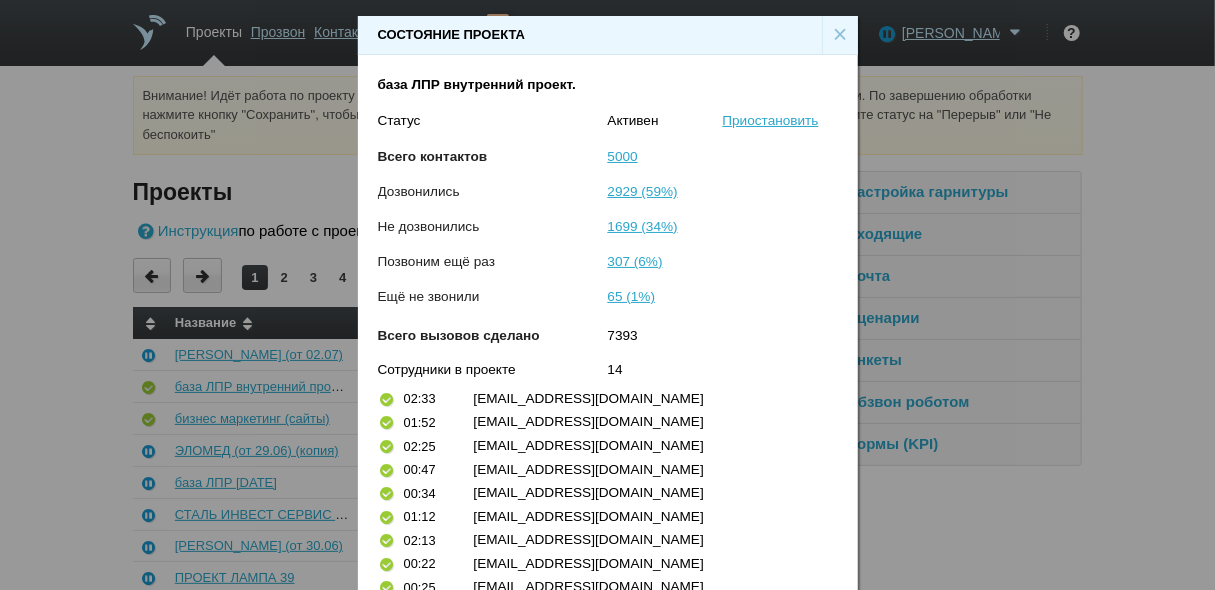 click on "×" at bounding box center [840, 35] 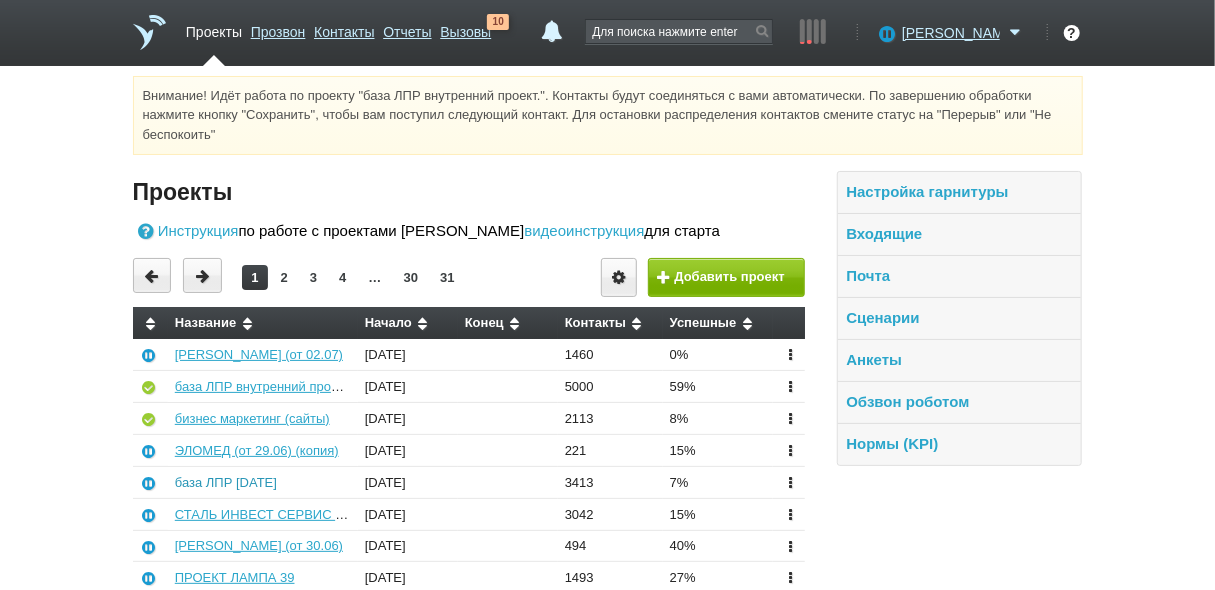 click on "база ЛПР  [DATE]" at bounding box center [226, 482] 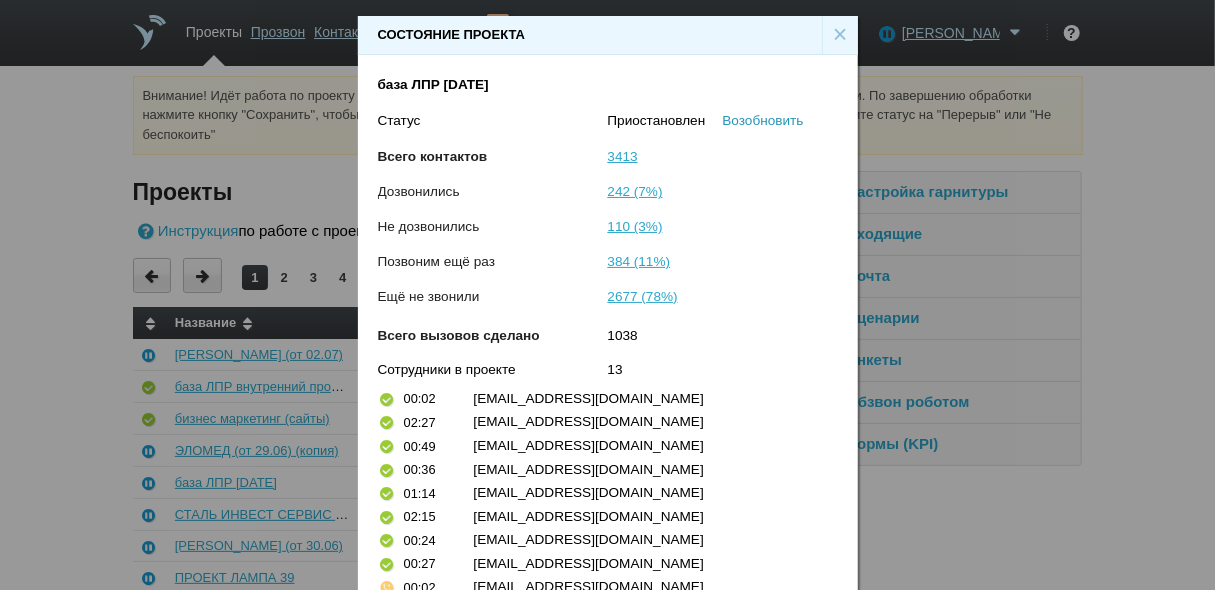 click on "Возобновить" at bounding box center (763, 120) 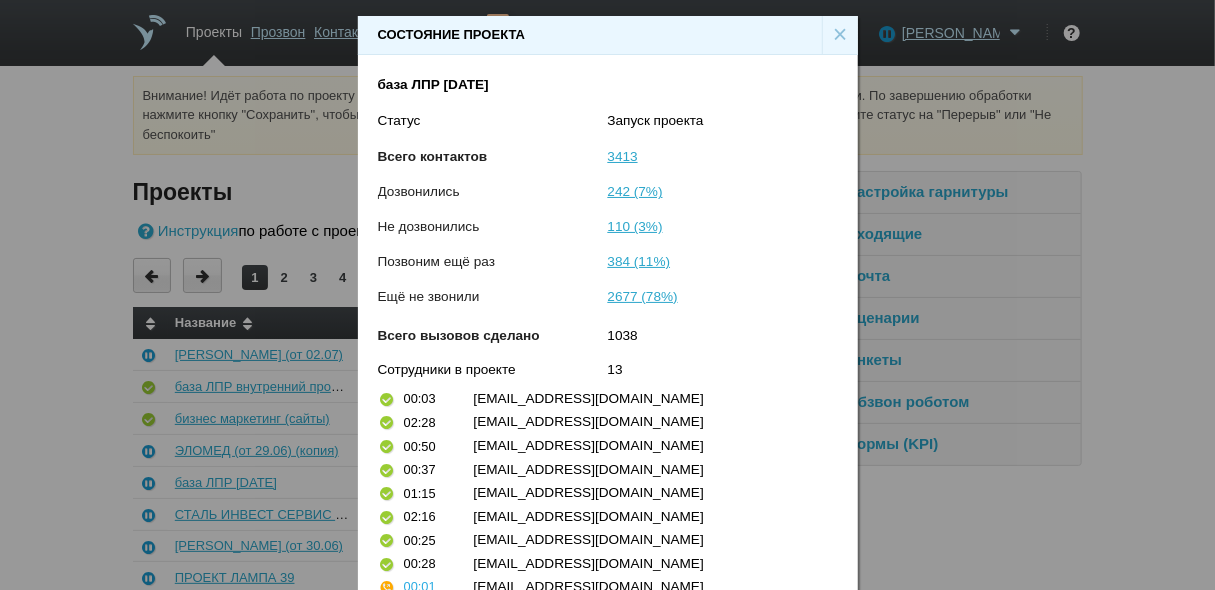 click on "×" at bounding box center (840, 35) 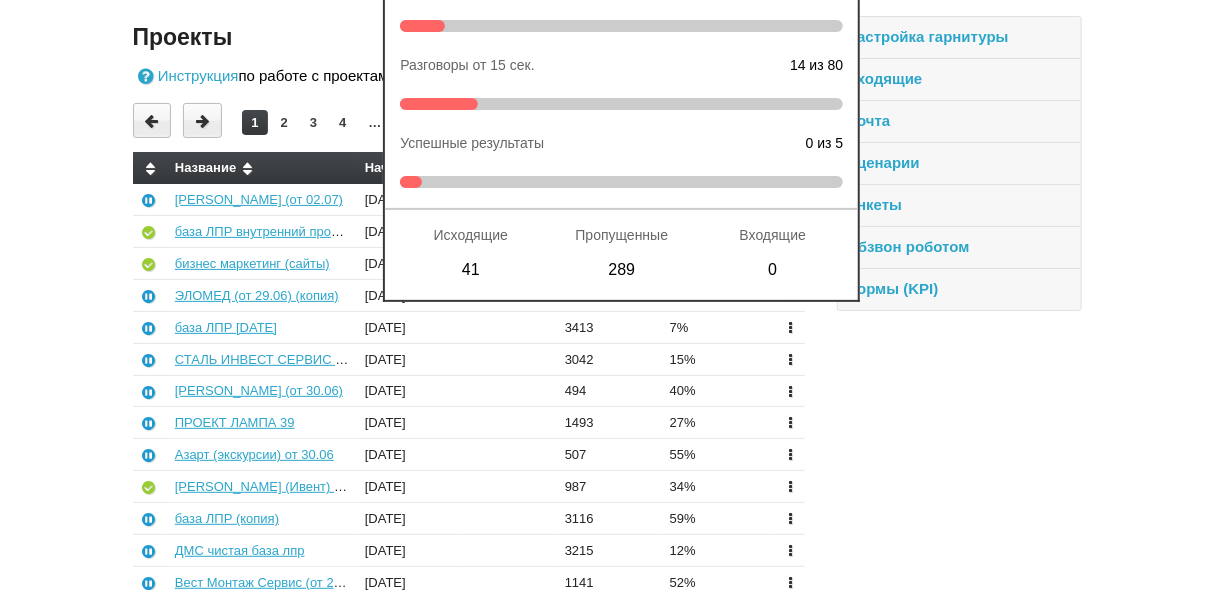 scroll, scrollTop: 160, scrollLeft: 0, axis: vertical 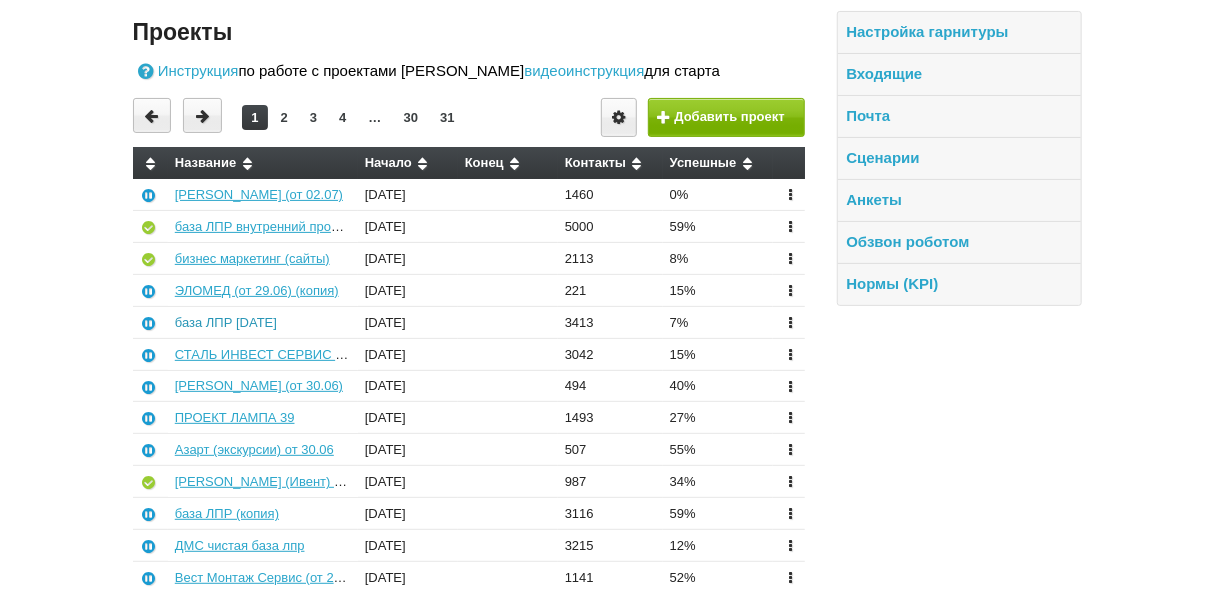 click on "база ЛПР  [DATE]" at bounding box center (226, 322) 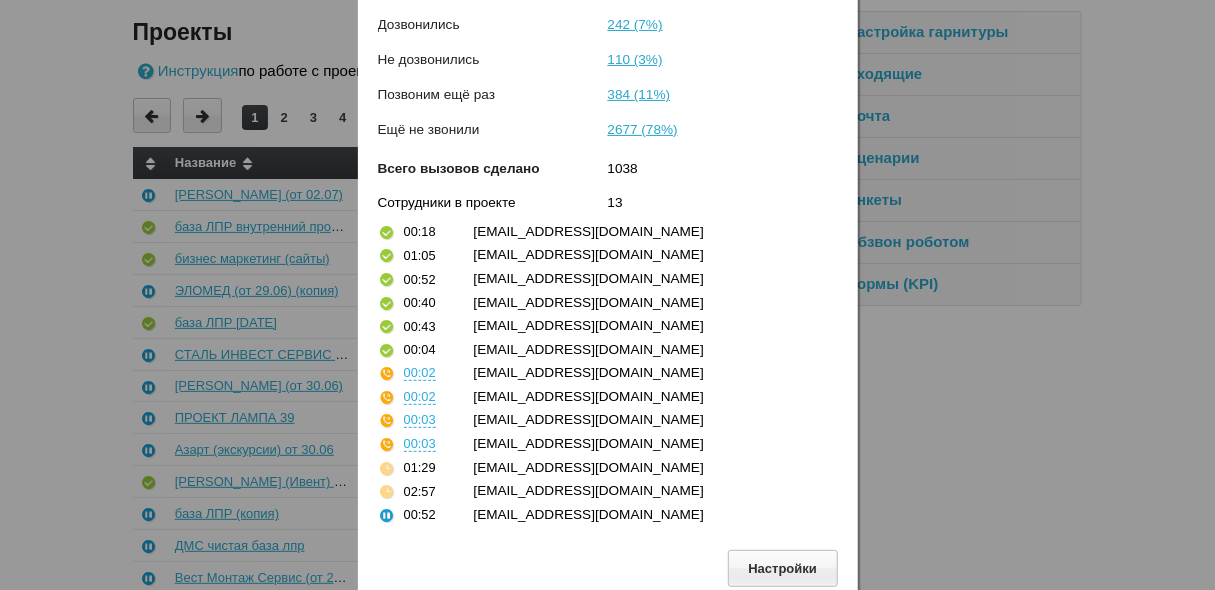 scroll, scrollTop: 0, scrollLeft: 0, axis: both 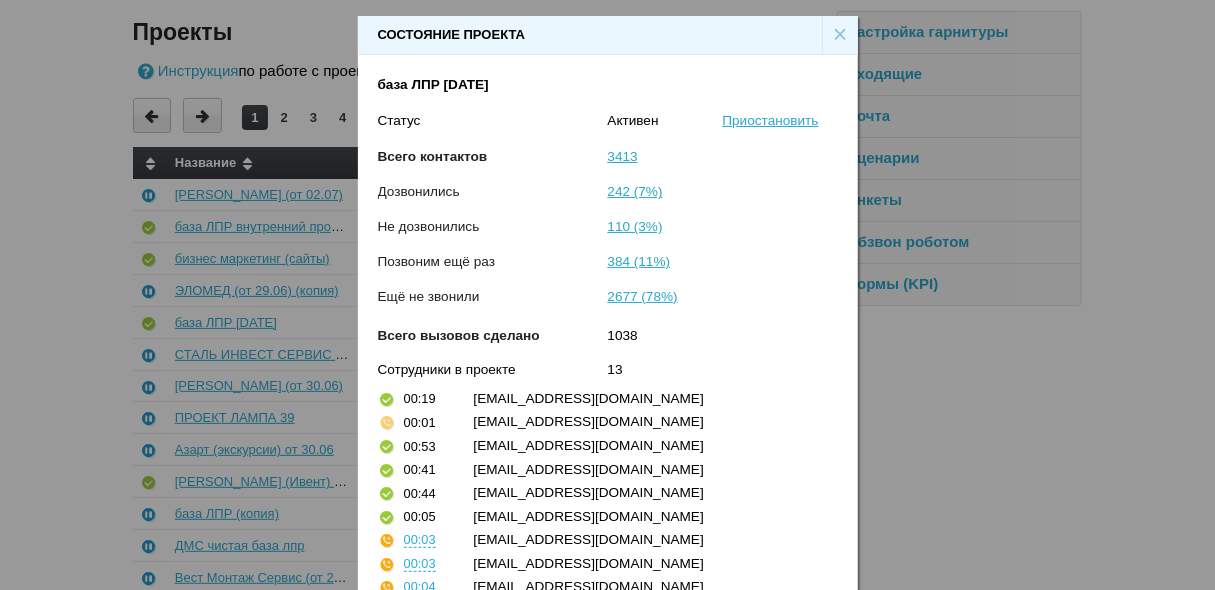 click on "×" at bounding box center (840, 35) 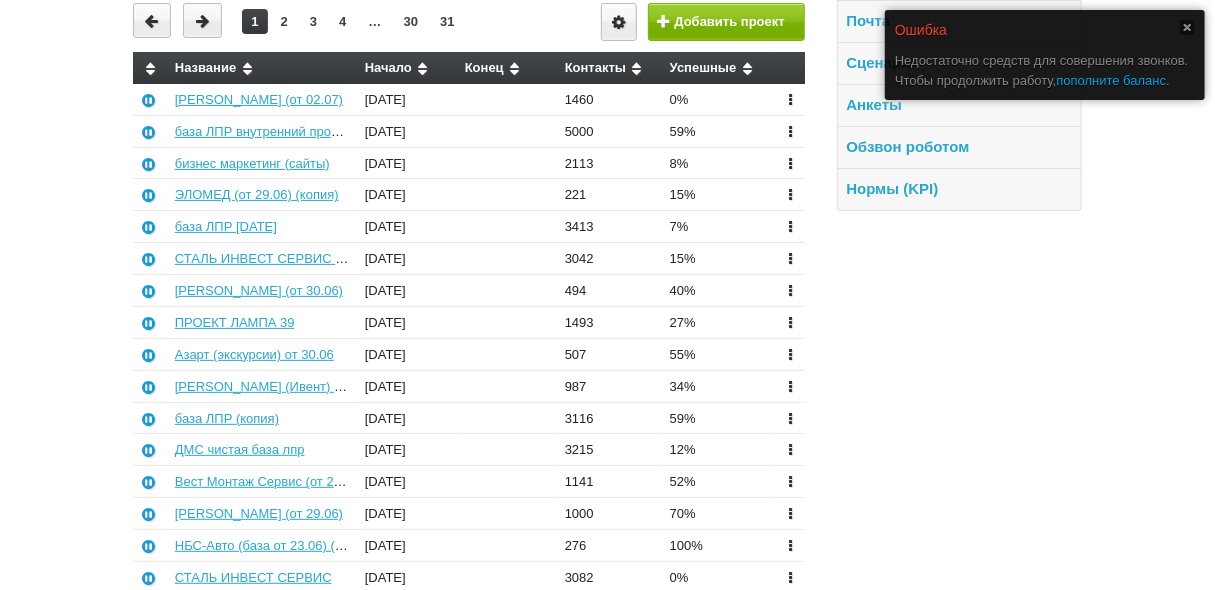 click on "пополните баланс" at bounding box center [1112, 80] 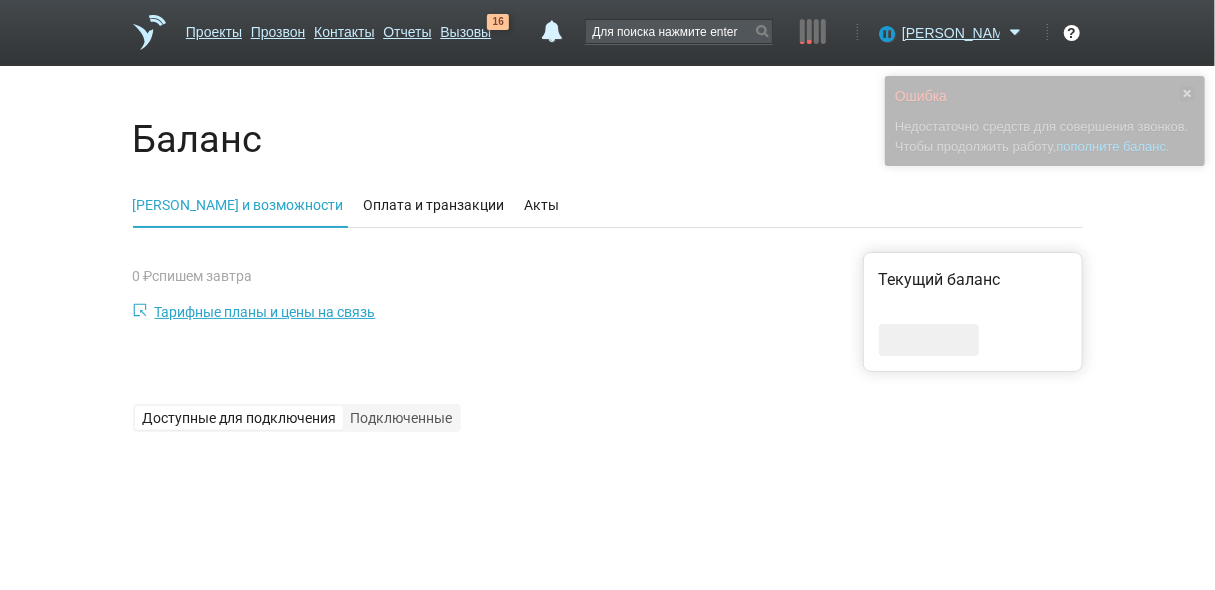 scroll, scrollTop: 0, scrollLeft: 0, axis: both 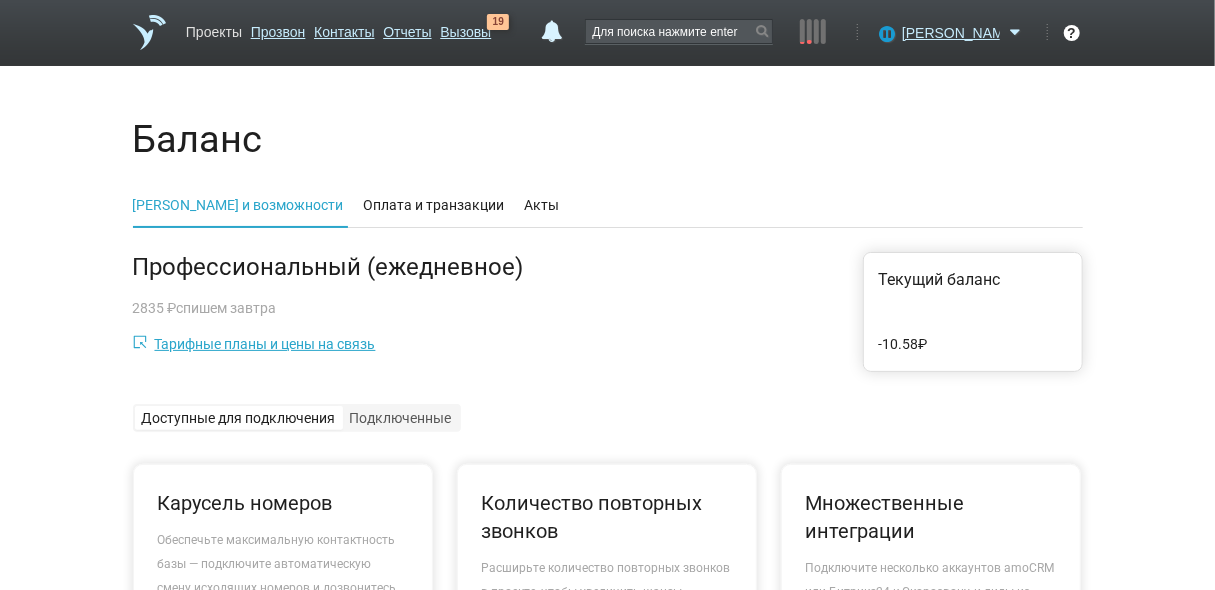 click on "Проекты" at bounding box center (214, 28) 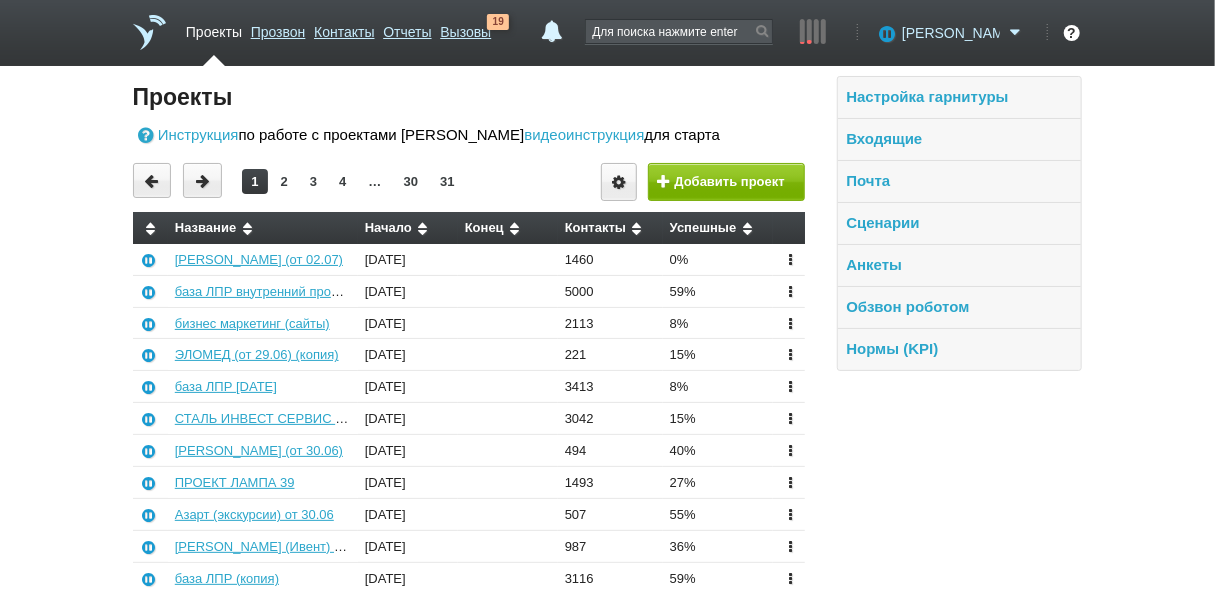 click on "[PERSON_NAME]" at bounding box center [951, 33] 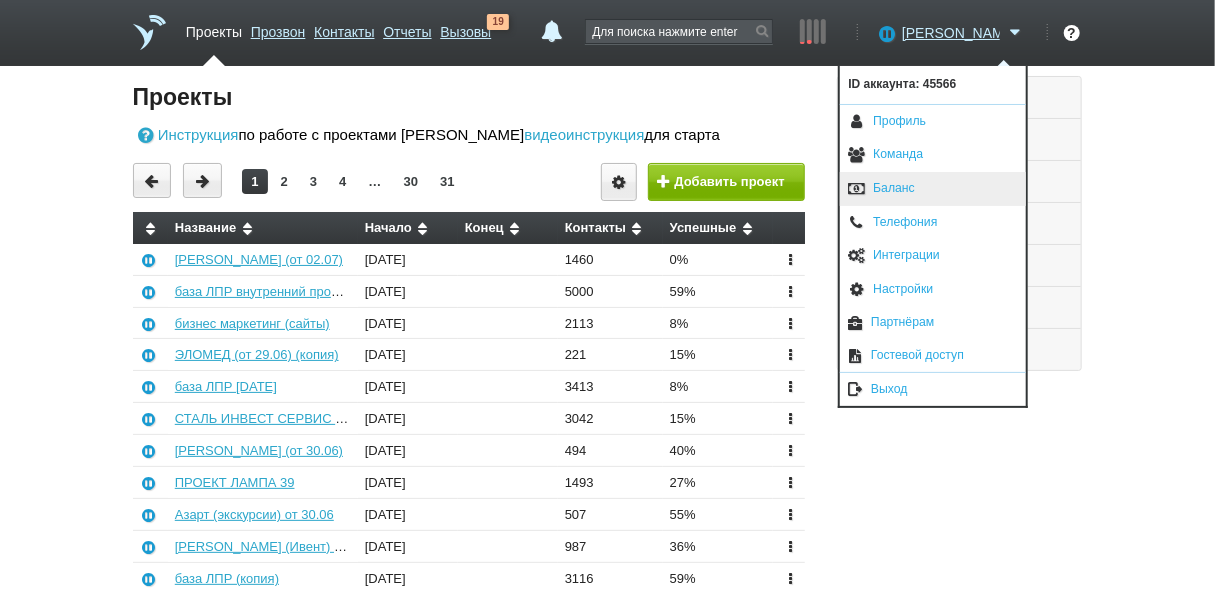 click on "Баланс" at bounding box center [933, 189] 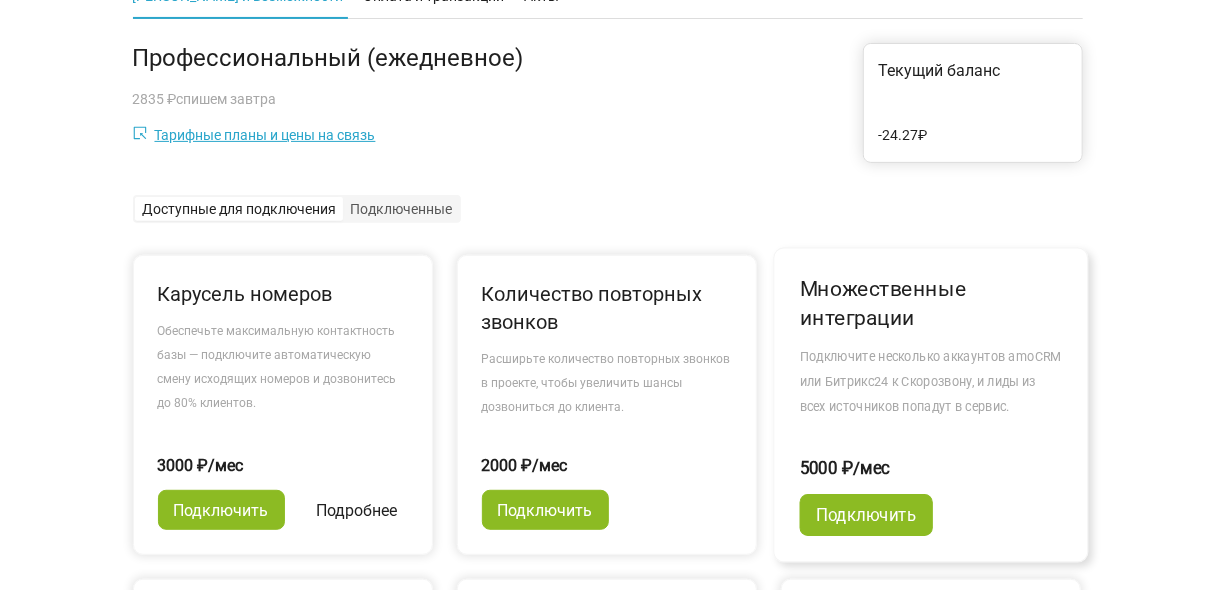 scroll, scrollTop: 0, scrollLeft: 0, axis: both 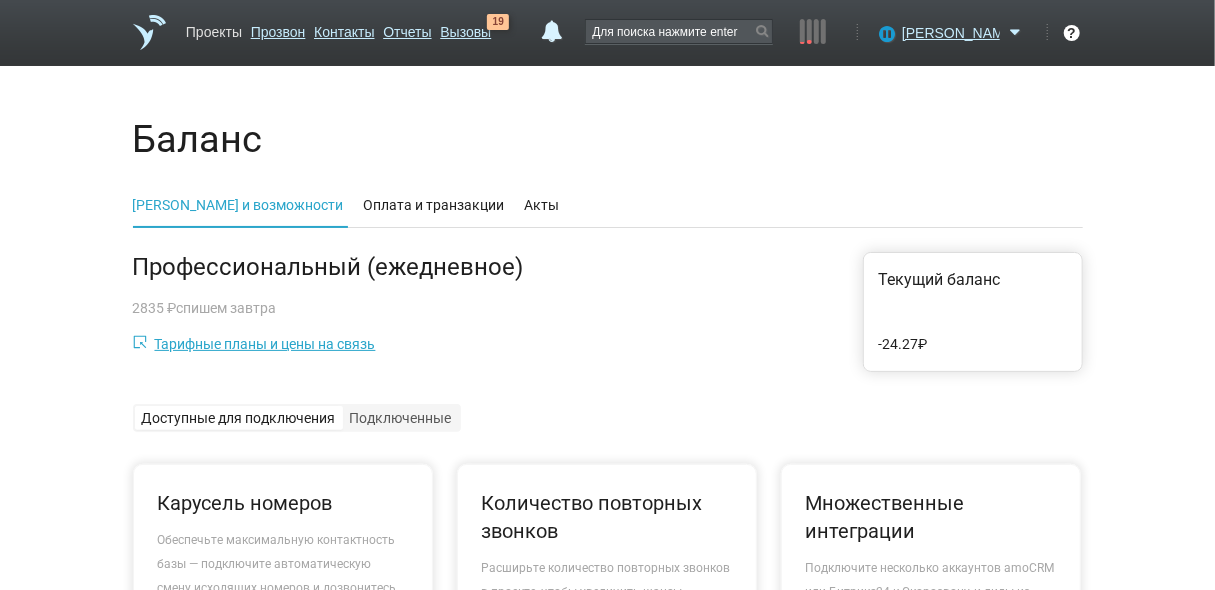 click on "Проекты" at bounding box center (214, 28) 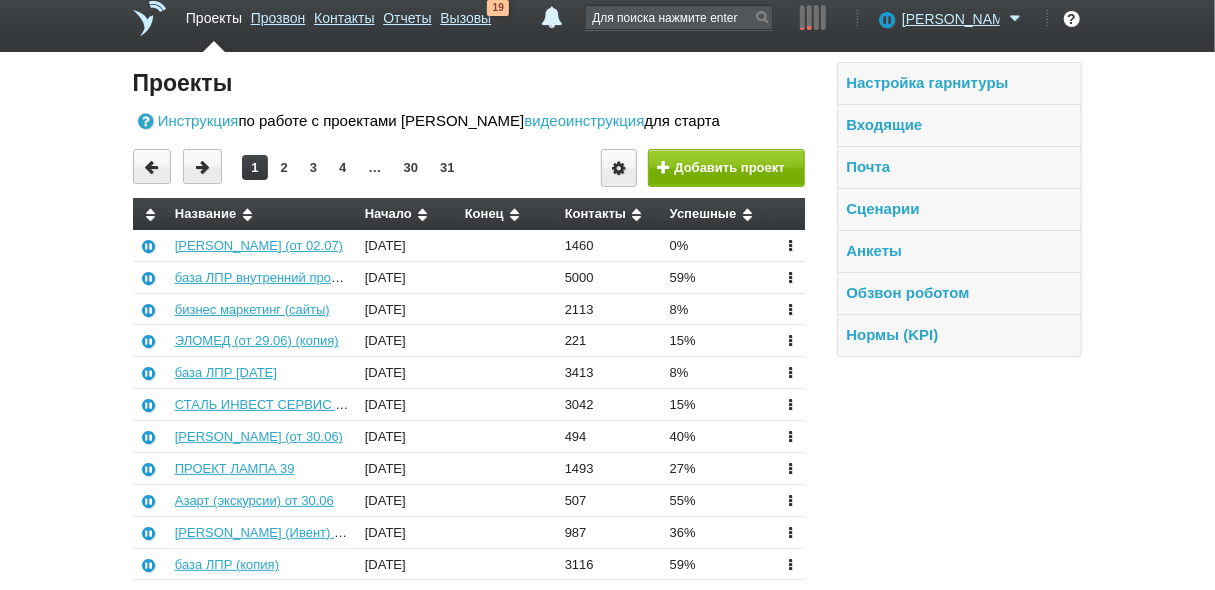 scroll, scrollTop: 0, scrollLeft: 0, axis: both 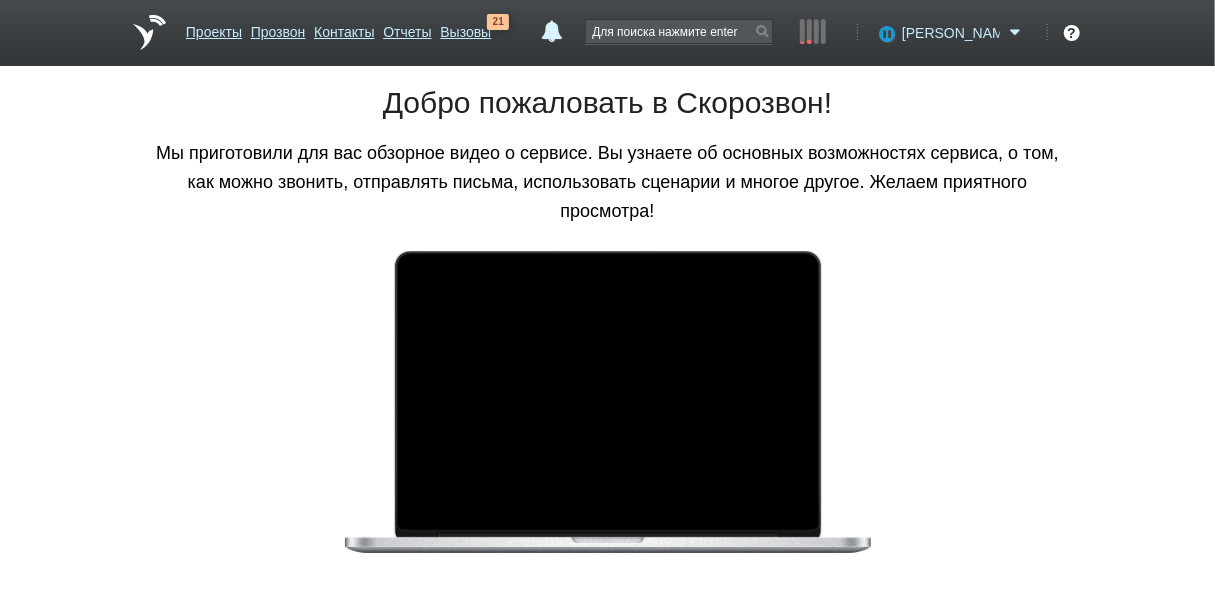click on "[PERSON_NAME]" at bounding box center [951, 33] 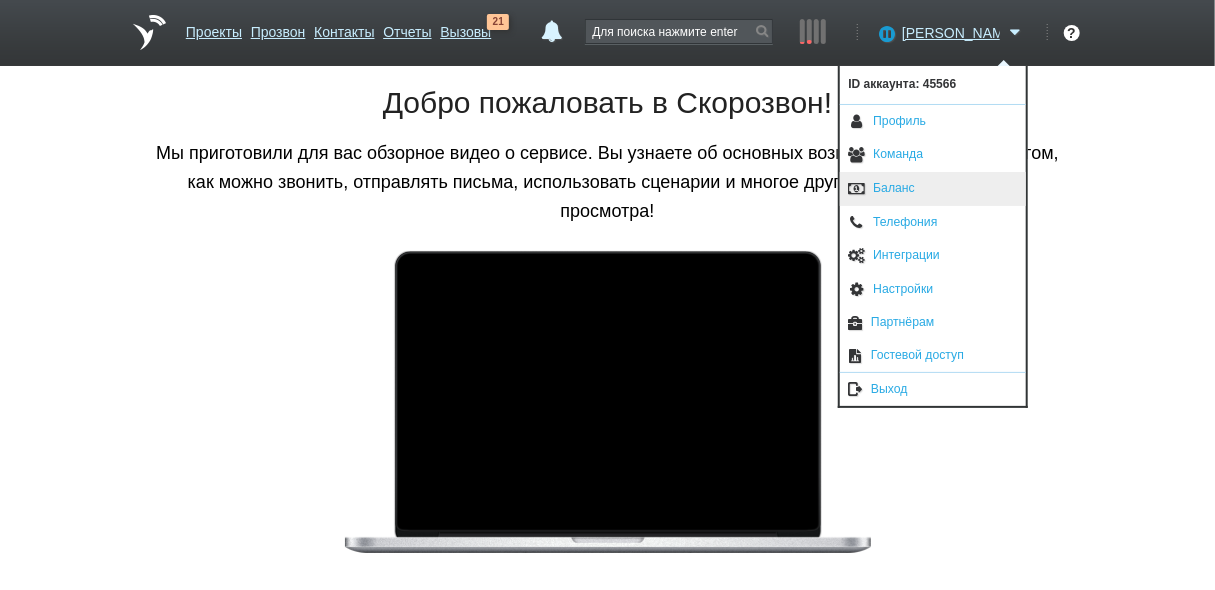click on "Баланс" at bounding box center [933, 189] 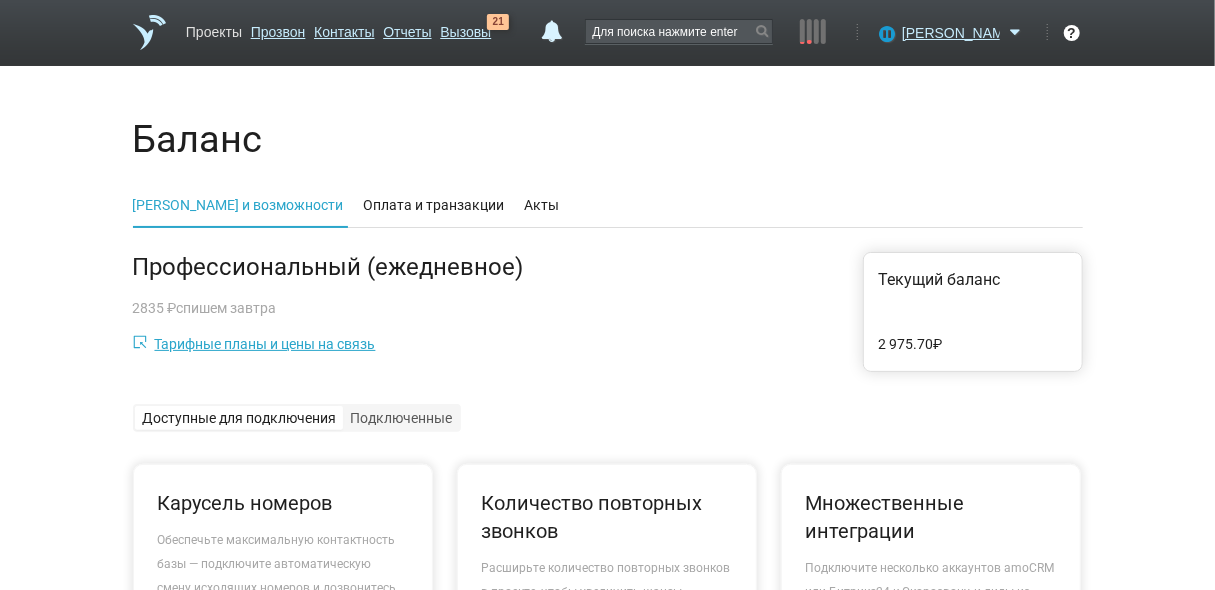 click on "Проекты" at bounding box center [214, 28] 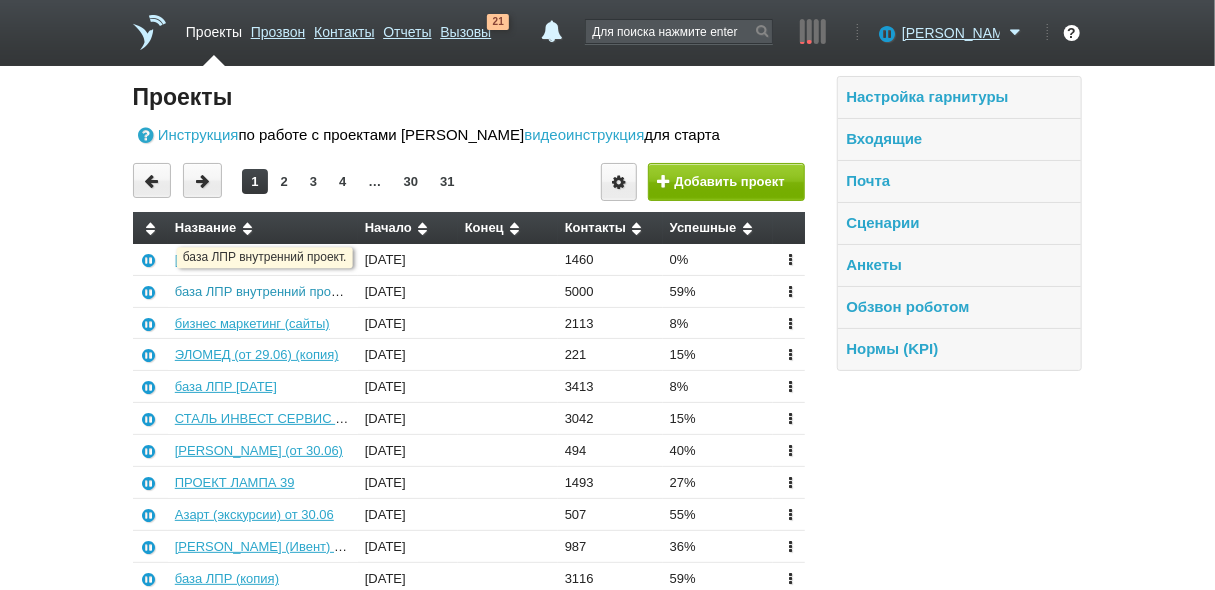 click on "база ЛПР  внутренний проект." at bounding box center (263, 291) 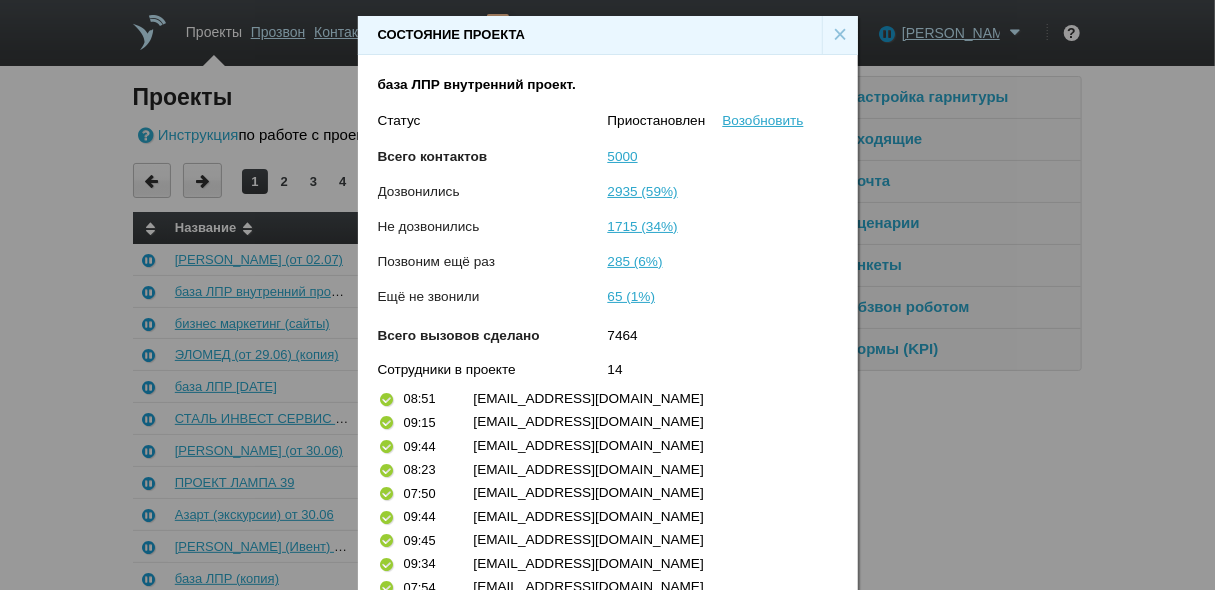click on "×" at bounding box center (840, 35) 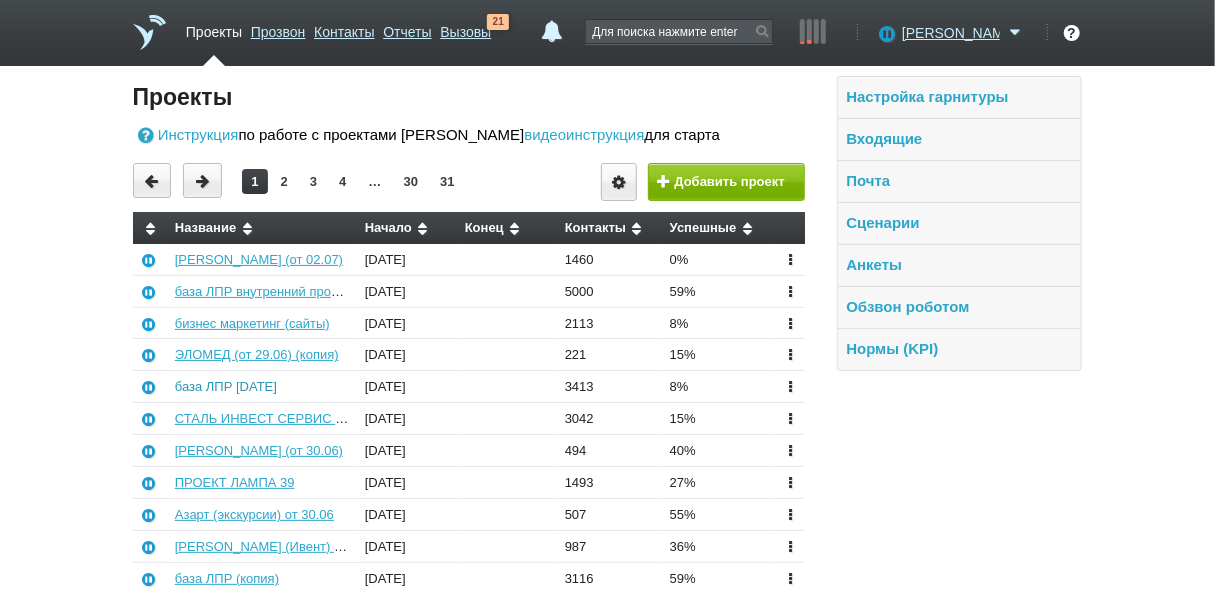 click on "база ЛПР  [DATE]" at bounding box center (226, 386) 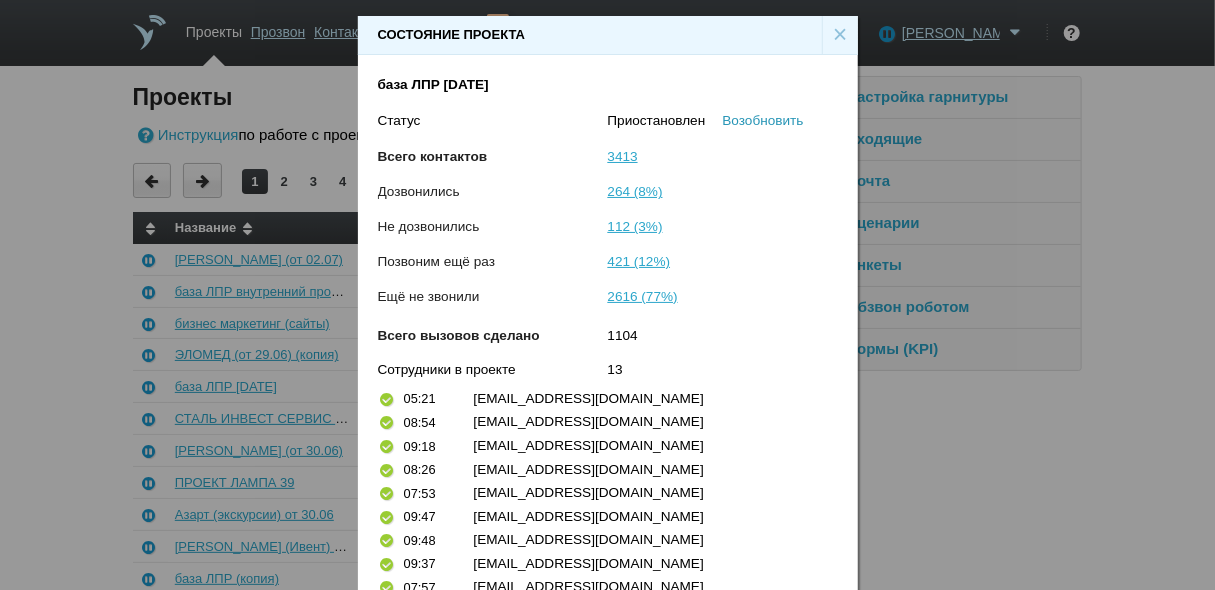 click on "Возобновить" at bounding box center [763, 120] 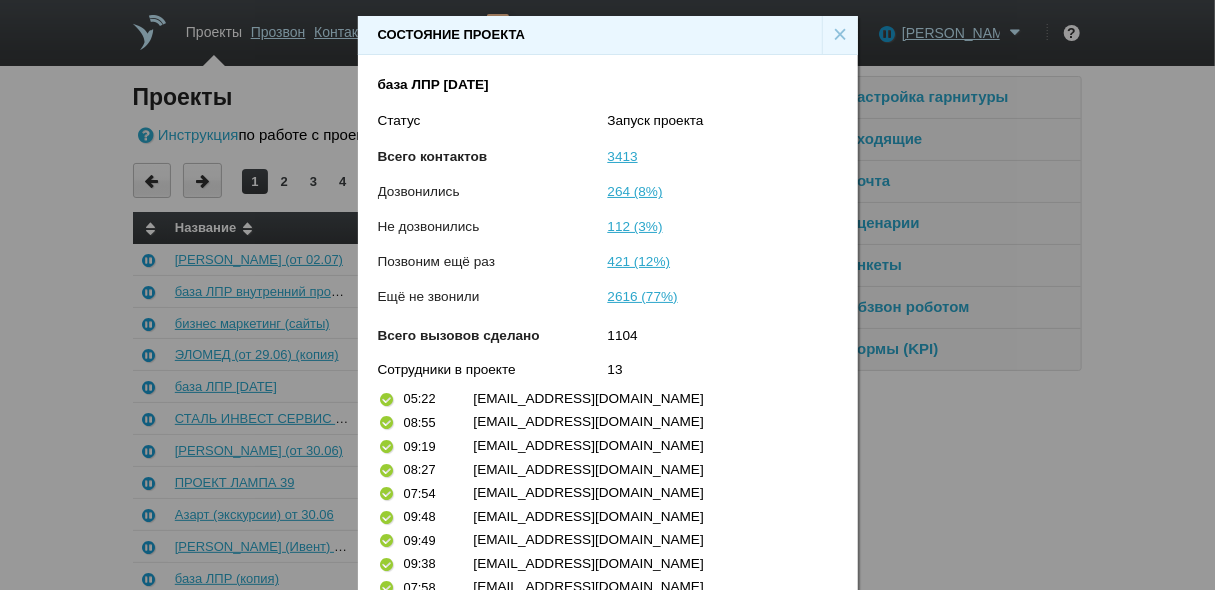 click on "×" at bounding box center (840, 35) 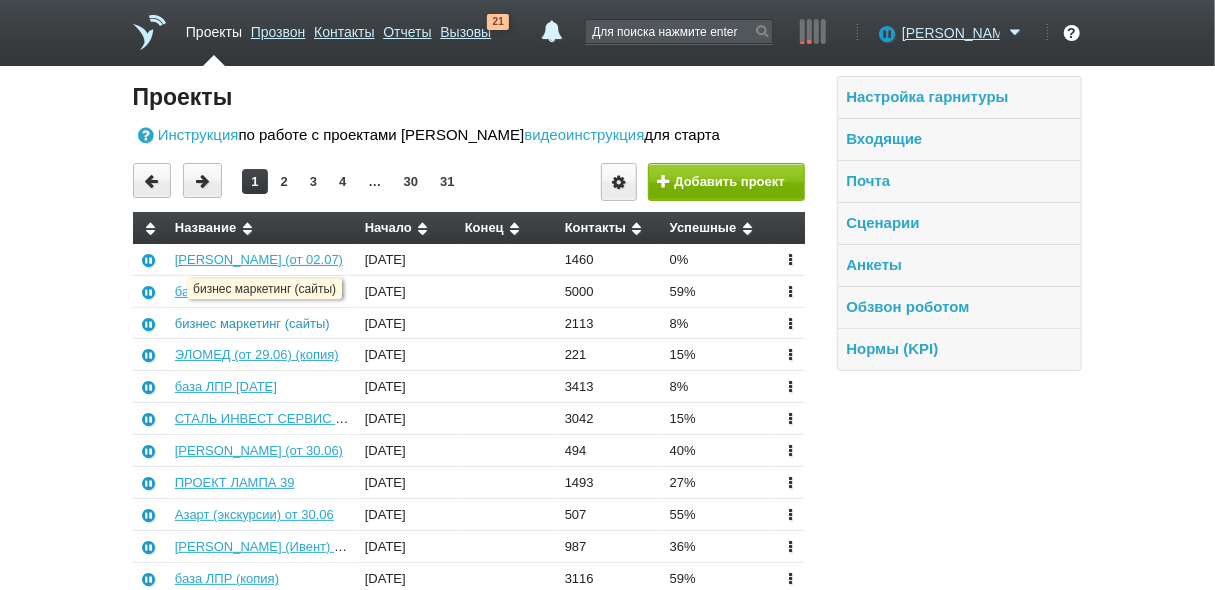 click on "бизнес маркетинг (сайты)" at bounding box center (252, 323) 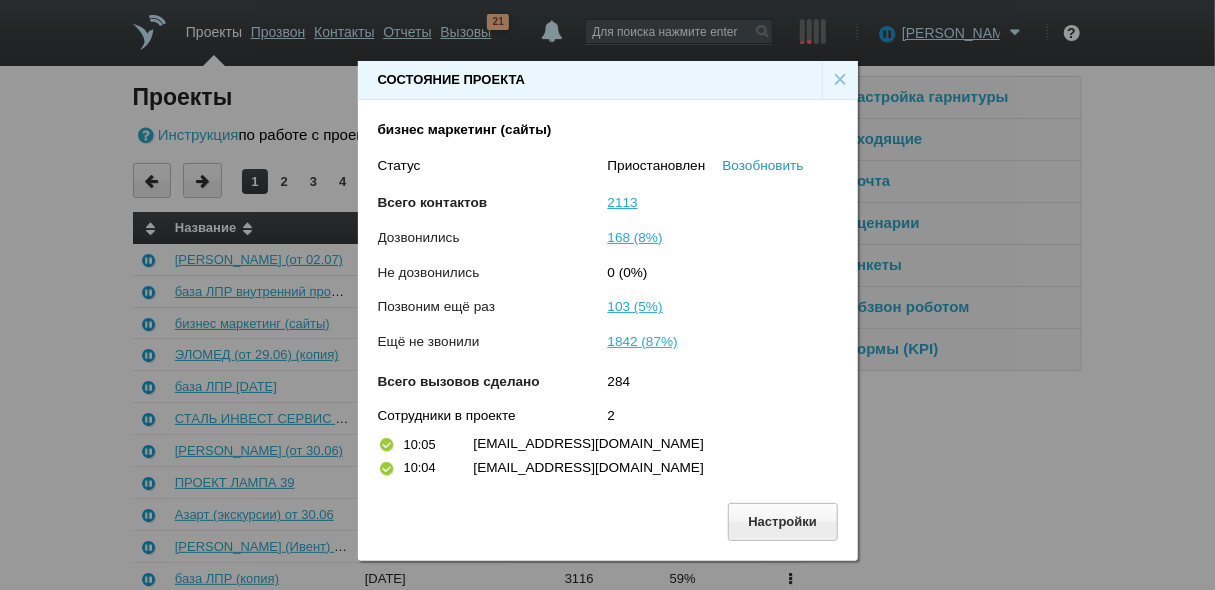 click on "Возобновить" at bounding box center [763, 165] 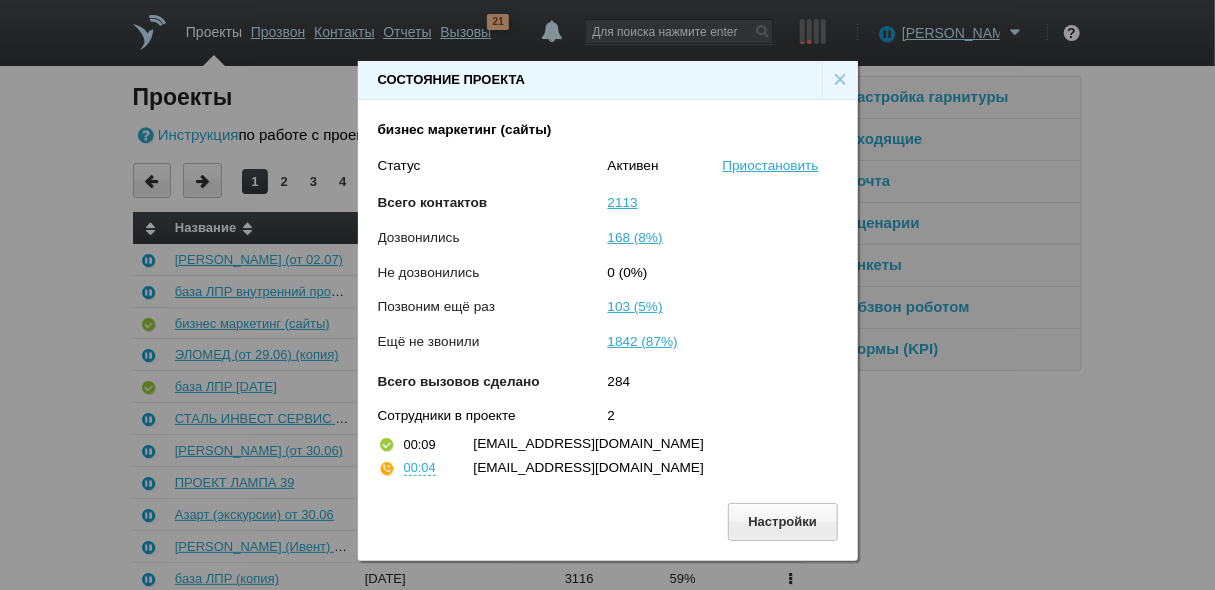 click on "×" at bounding box center (840, 80) 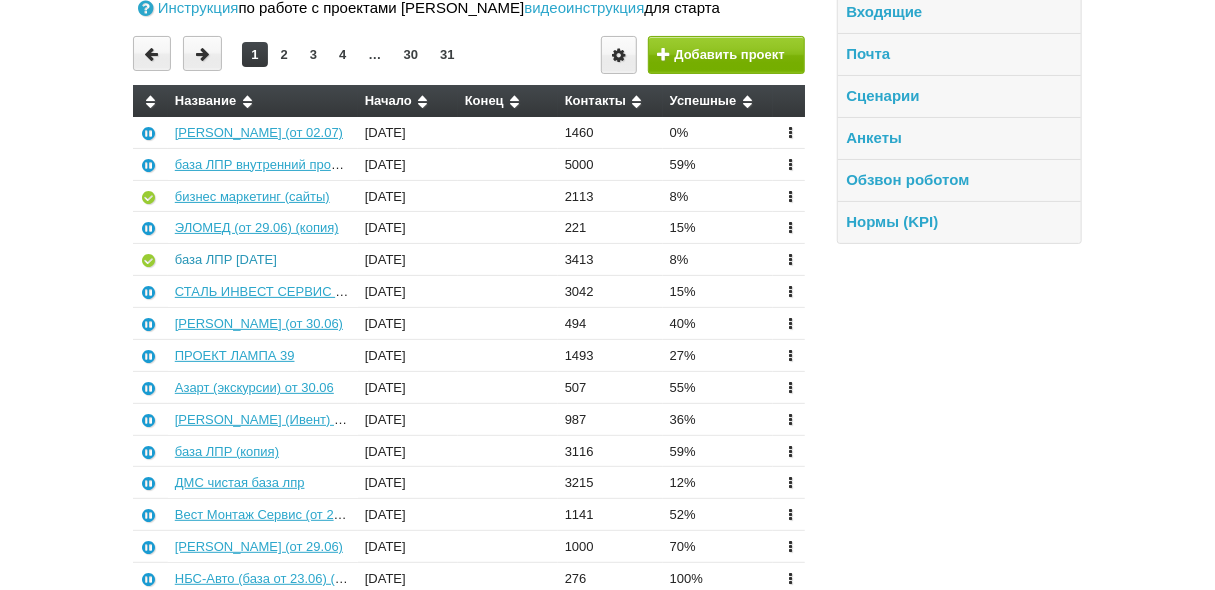 scroll, scrollTop: 160, scrollLeft: 0, axis: vertical 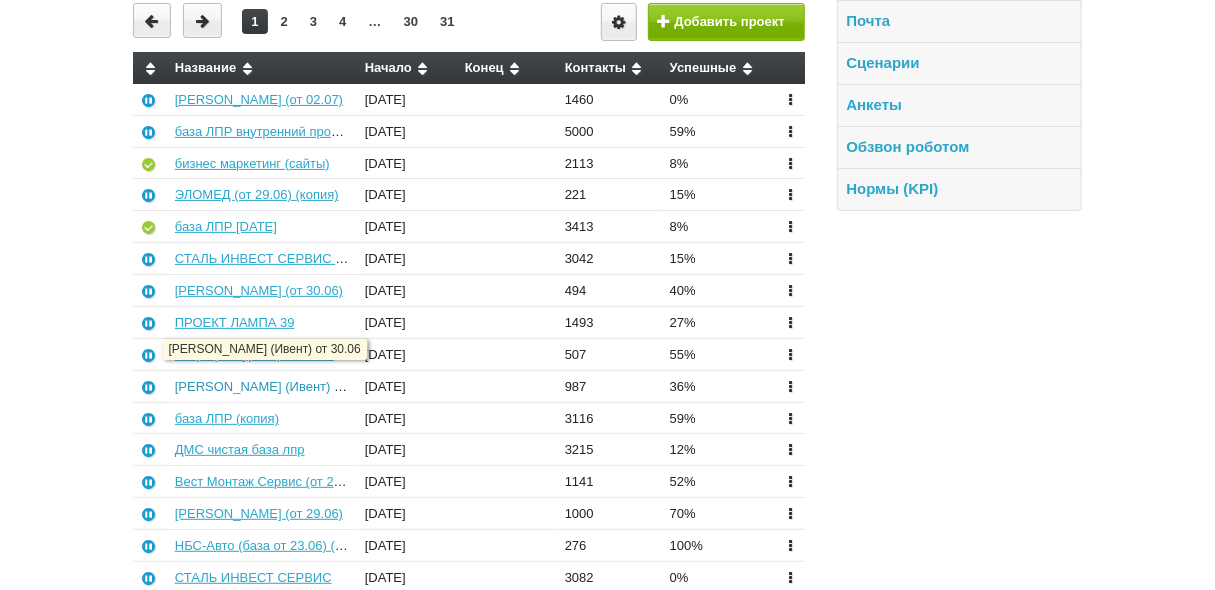 click on "[PERSON_NAME] (Ивент) от 30.06" at bounding box center [279, 386] 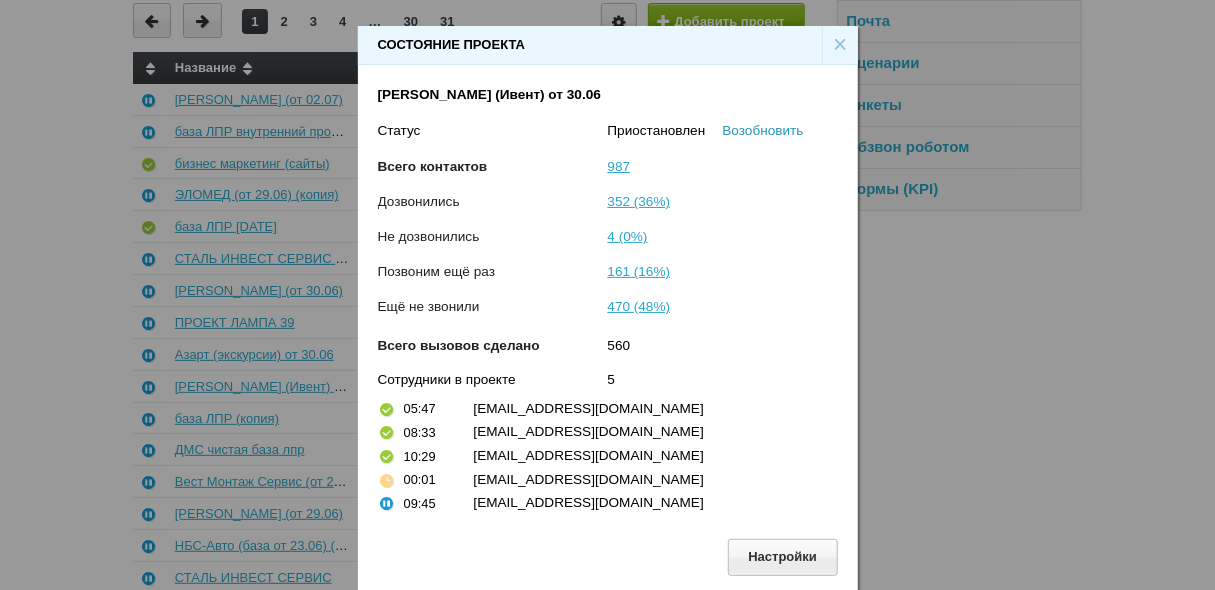 click on "Возобновить" at bounding box center (763, 130) 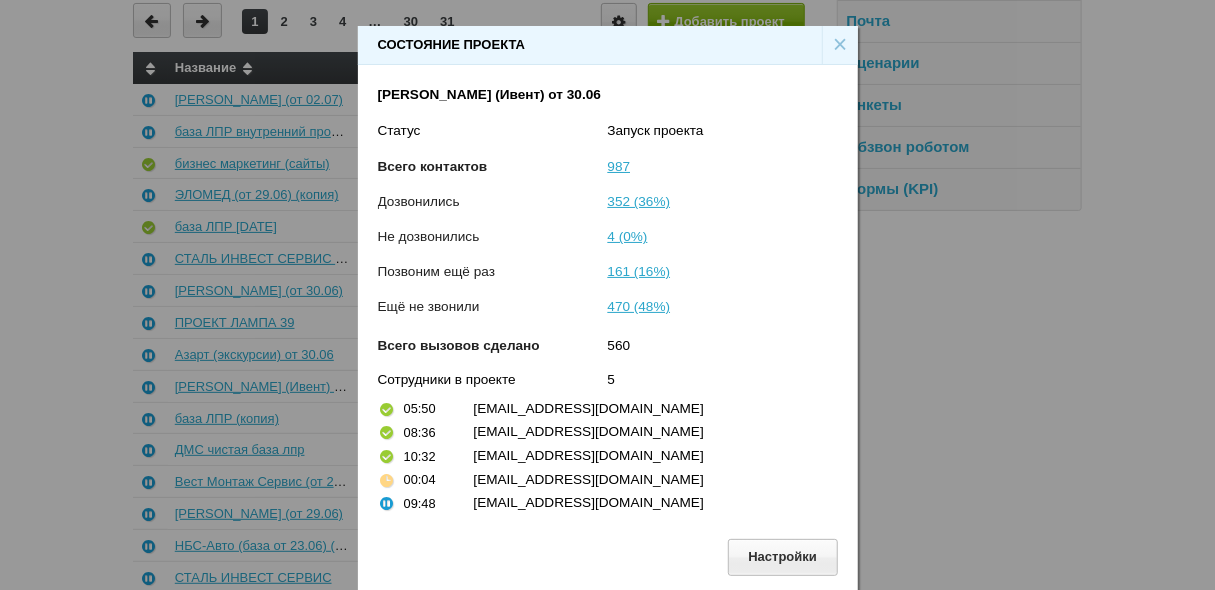 click on "×" at bounding box center (840, 45) 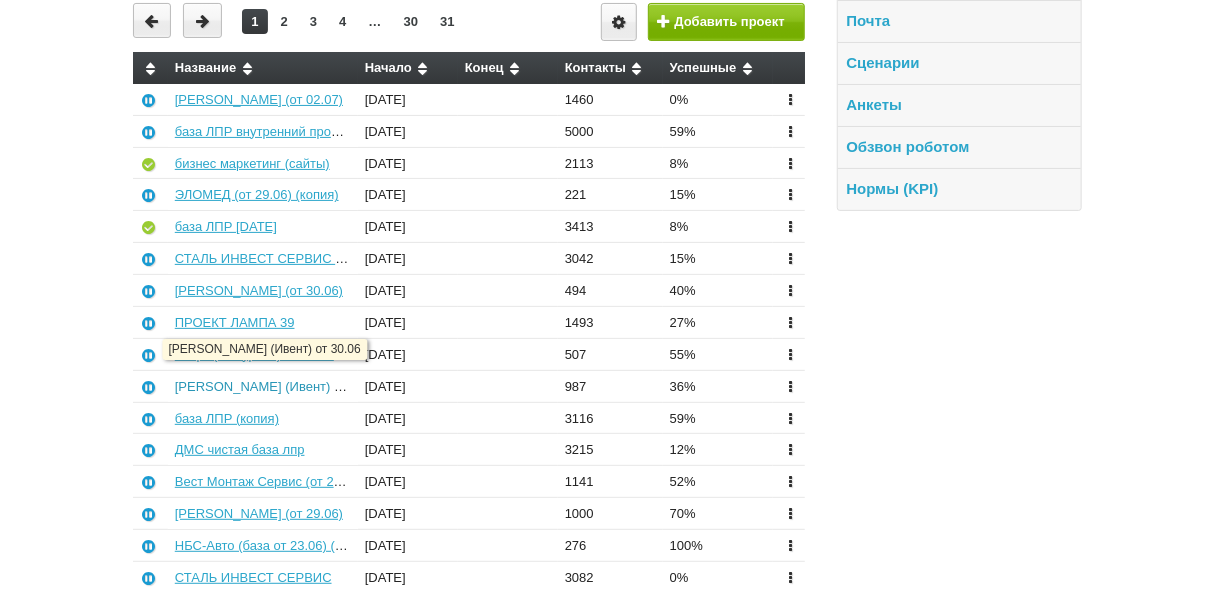 click on "[PERSON_NAME] (Ивент) от 30.06" at bounding box center [279, 386] 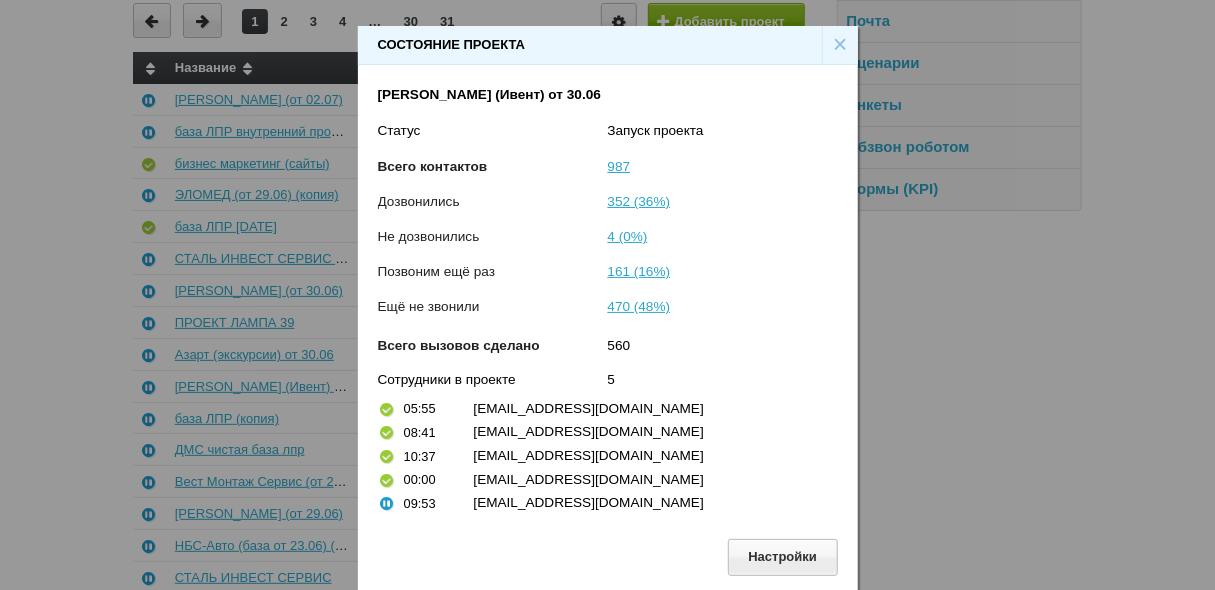click on "×" at bounding box center [840, 45] 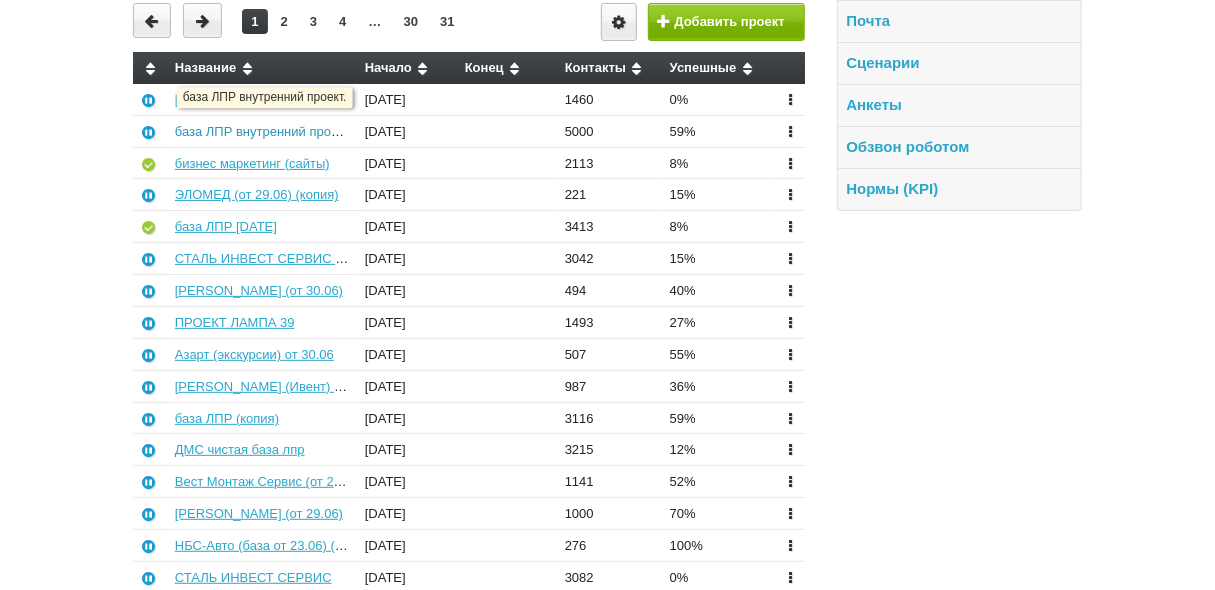 click on "база ЛПР  внутренний проект." at bounding box center (263, 131) 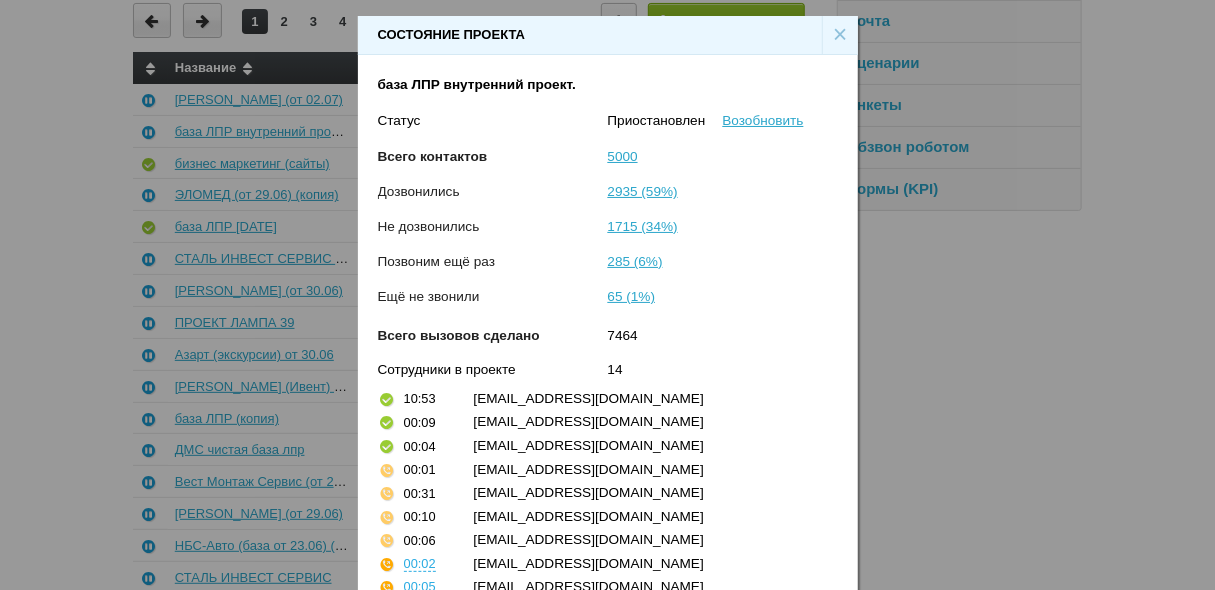 click on "×" at bounding box center [840, 35] 